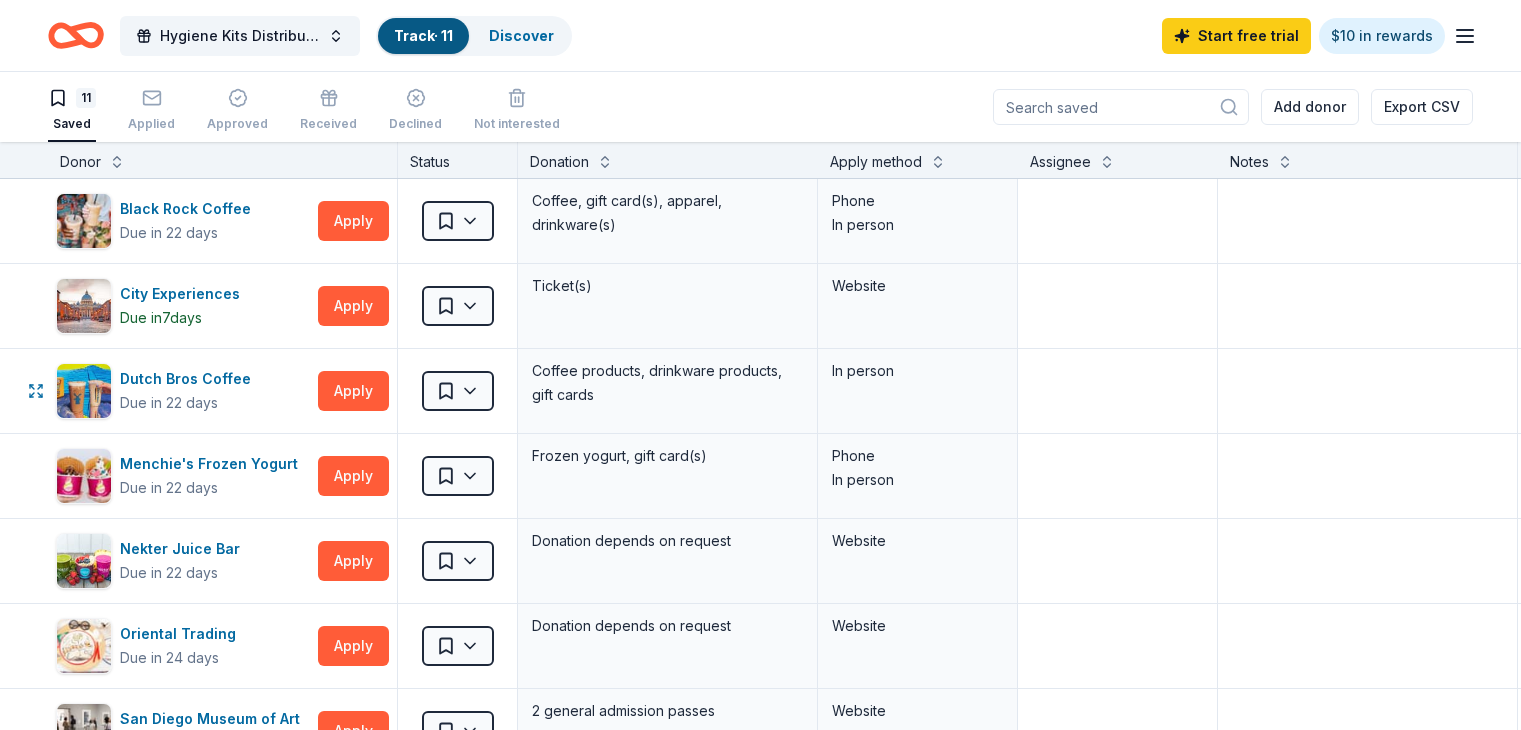 scroll, scrollTop: 0, scrollLeft: 0, axis: both 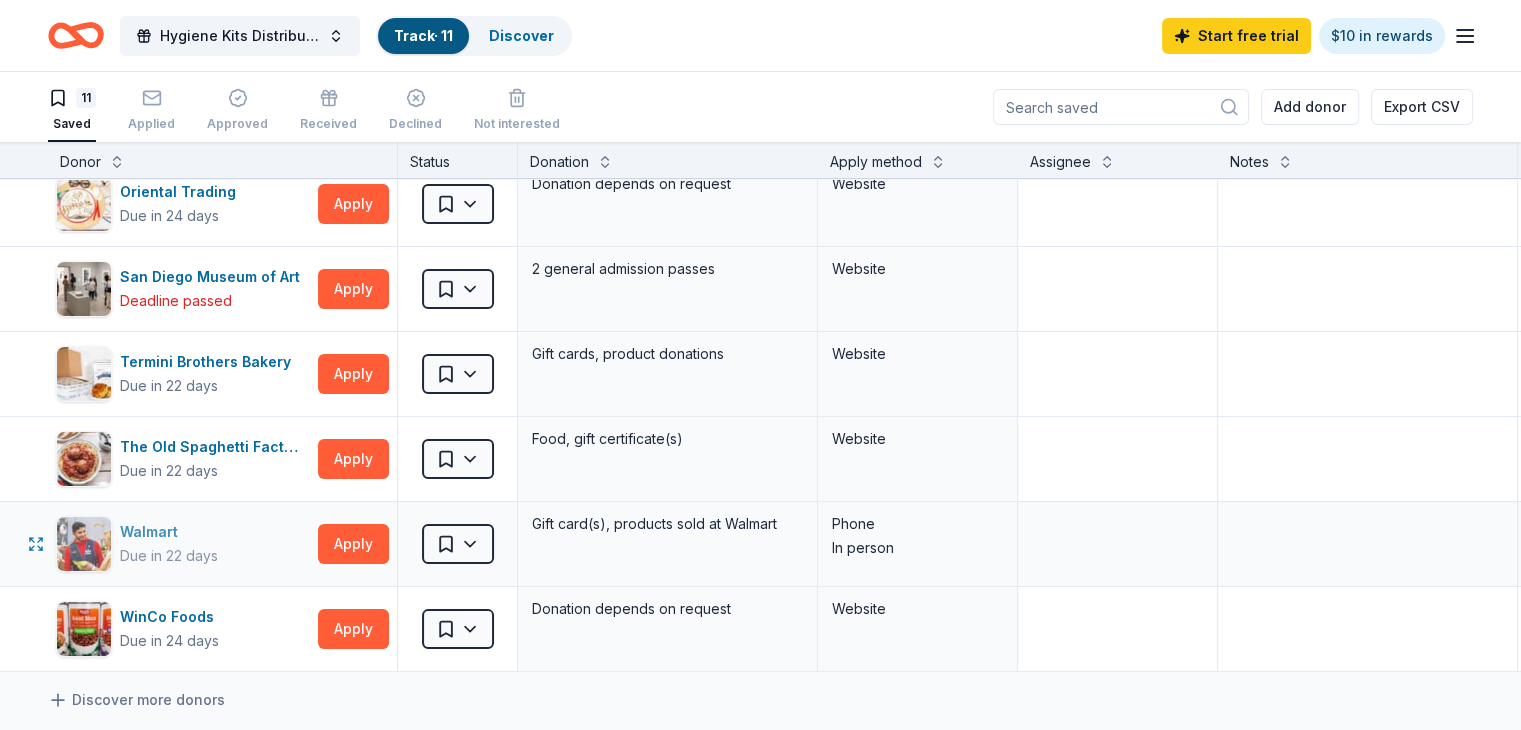 drag, startPoint x: 164, startPoint y: 522, endPoint x: 191, endPoint y: 545, distance: 35.468296 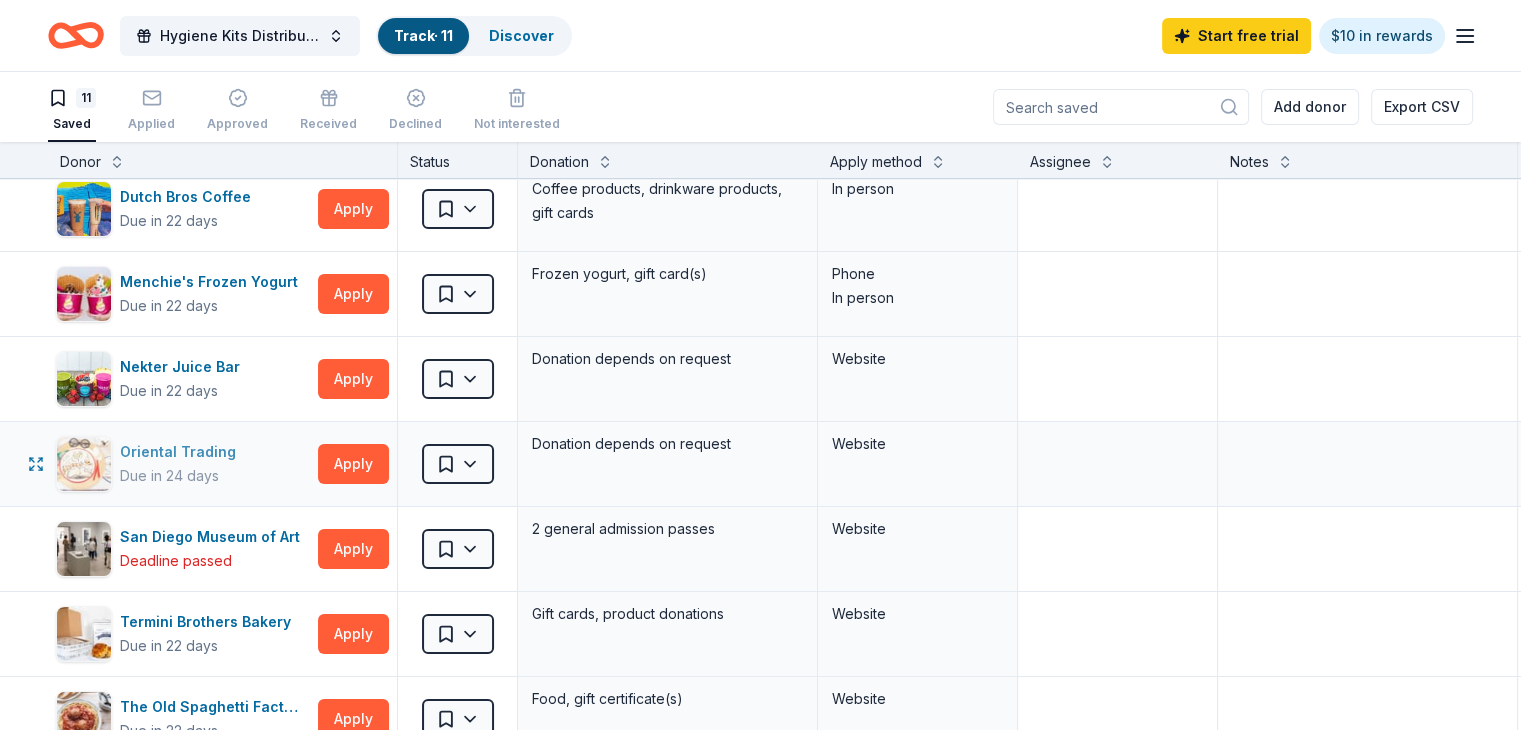 scroll, scrollTop: 134, scrollLeft: 0, axis: vertical 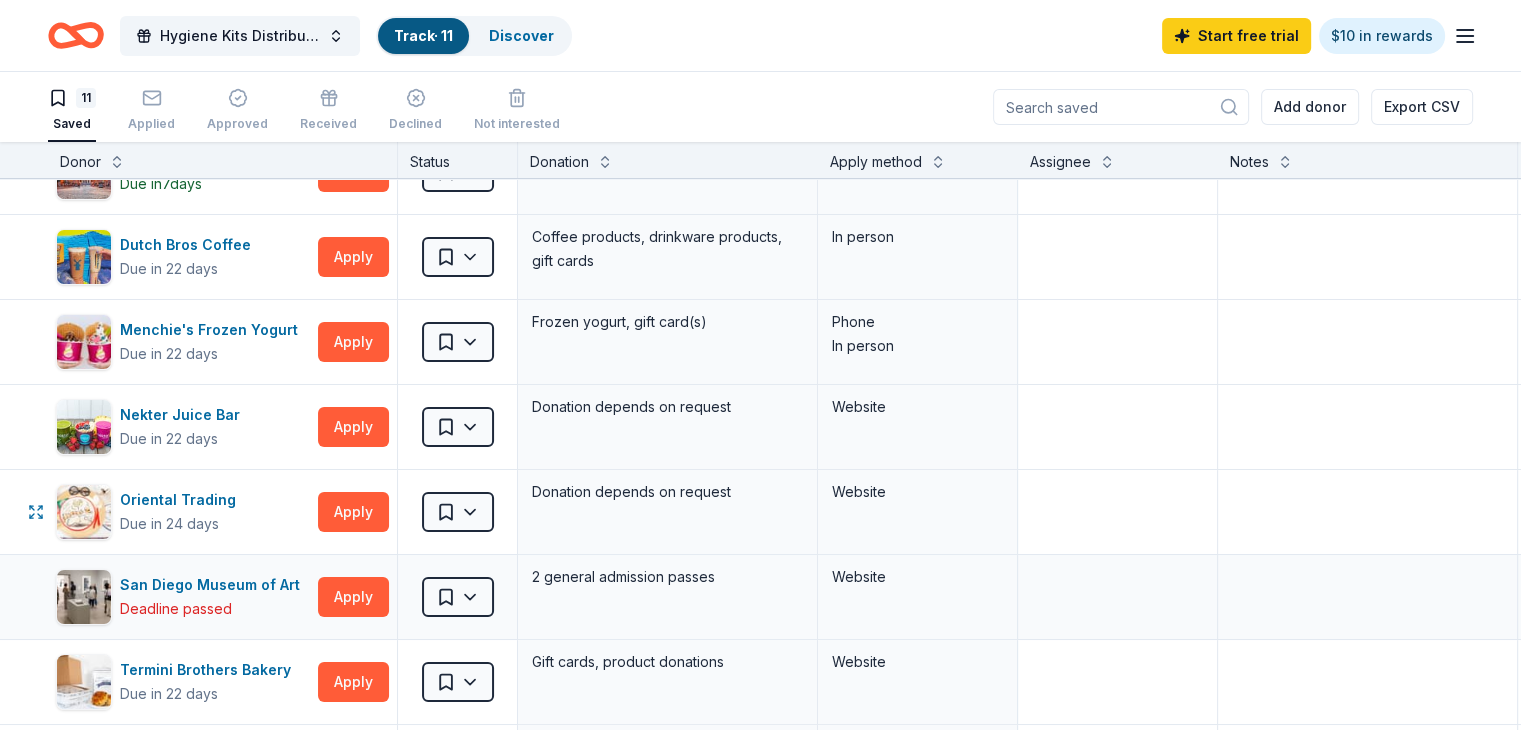 drag, startPoint x: 233, startPoint y: 493, endPoint x: 35, endPoint y: 593, distance: 221.81975 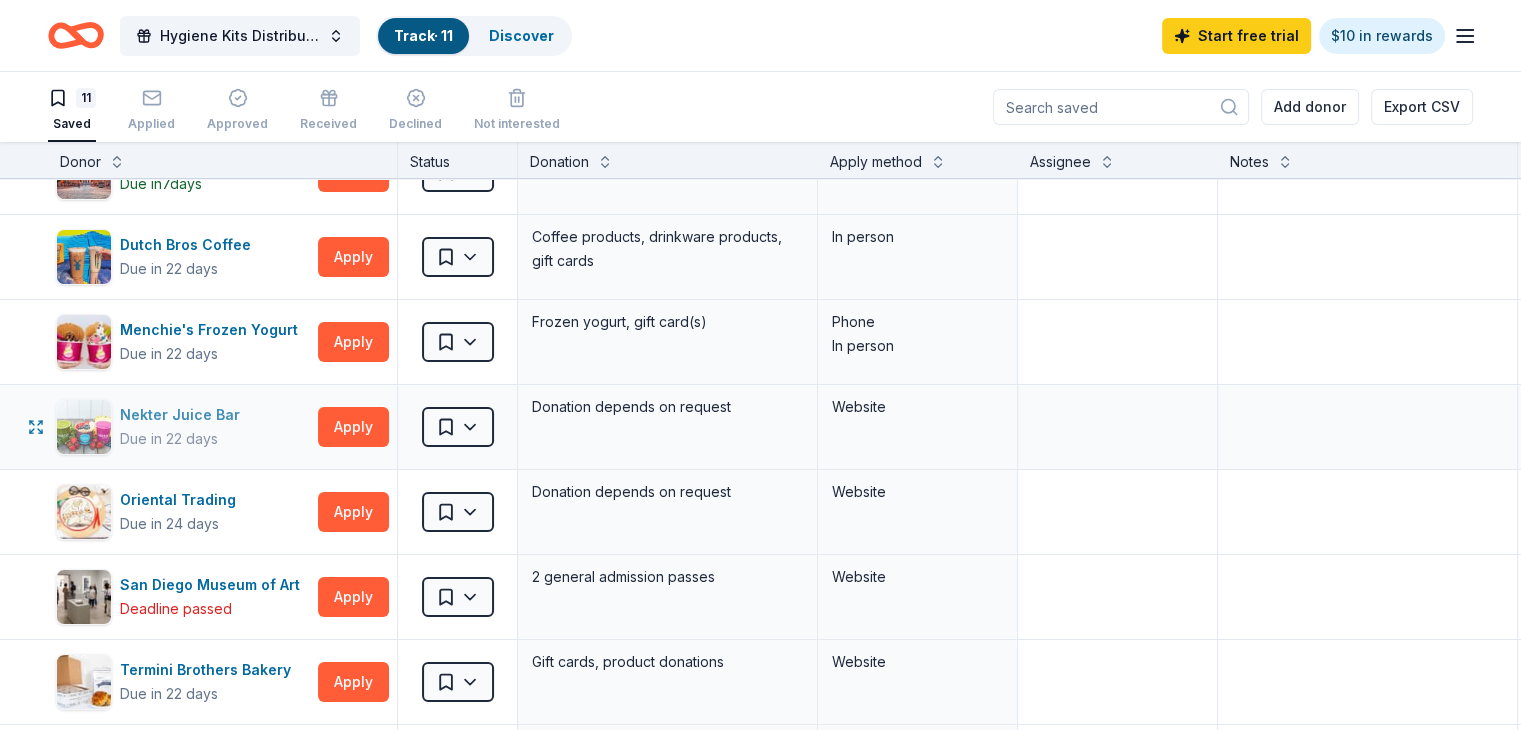 click on "Due in 22 days" at bounding box center (169, 439) 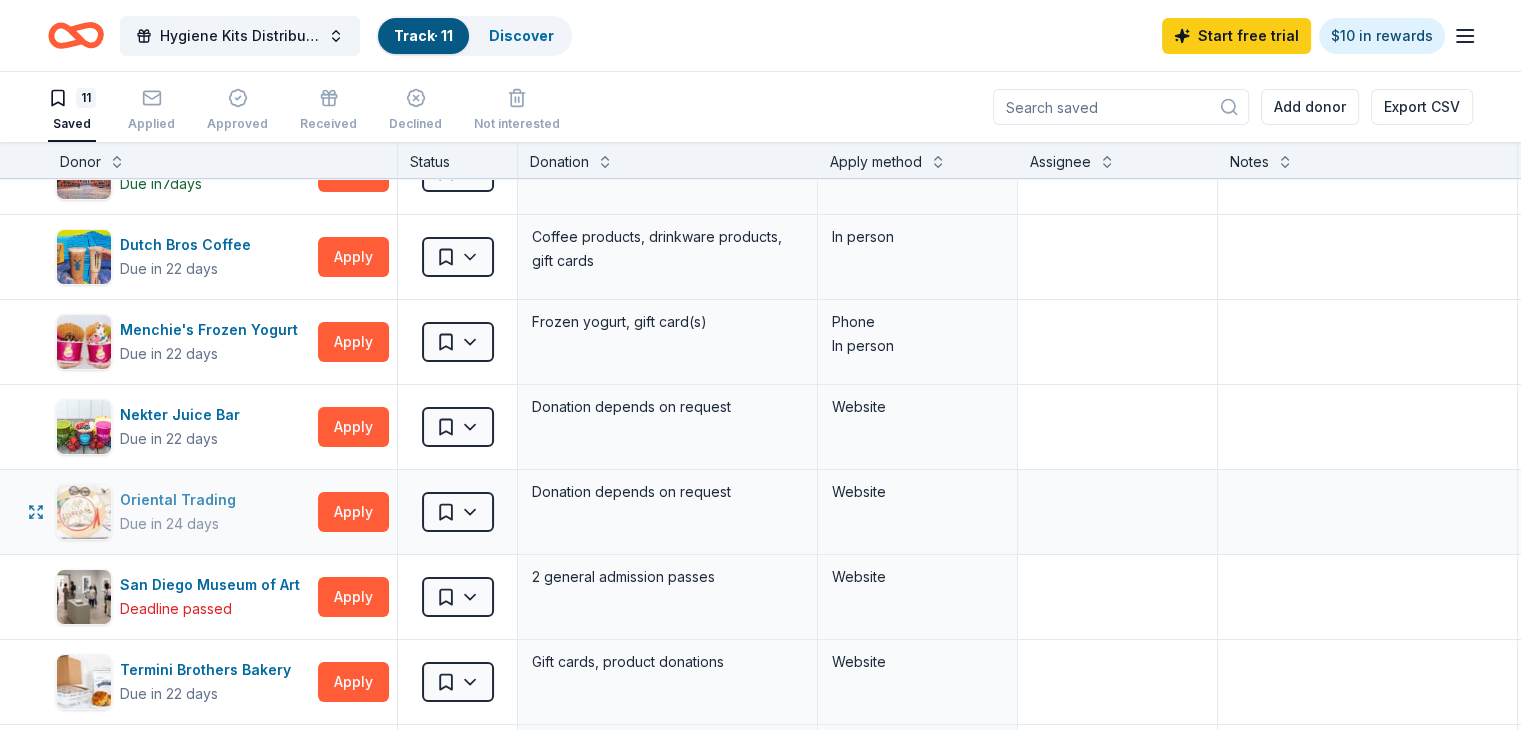 click on "Due in 24 days" at bounding box center (169, 524) 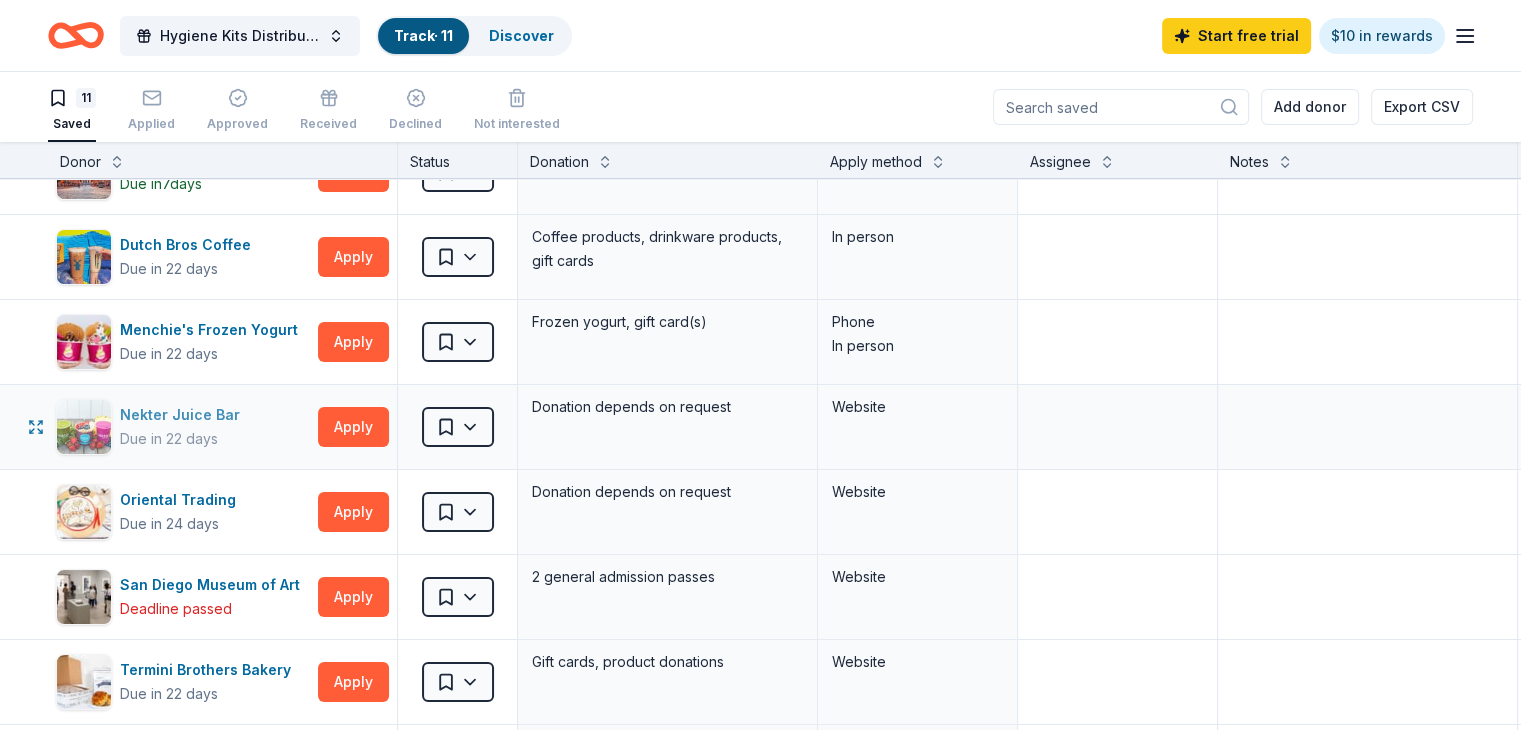 scroll, scrollTop: 0, scrollLeft: 0, axis: both 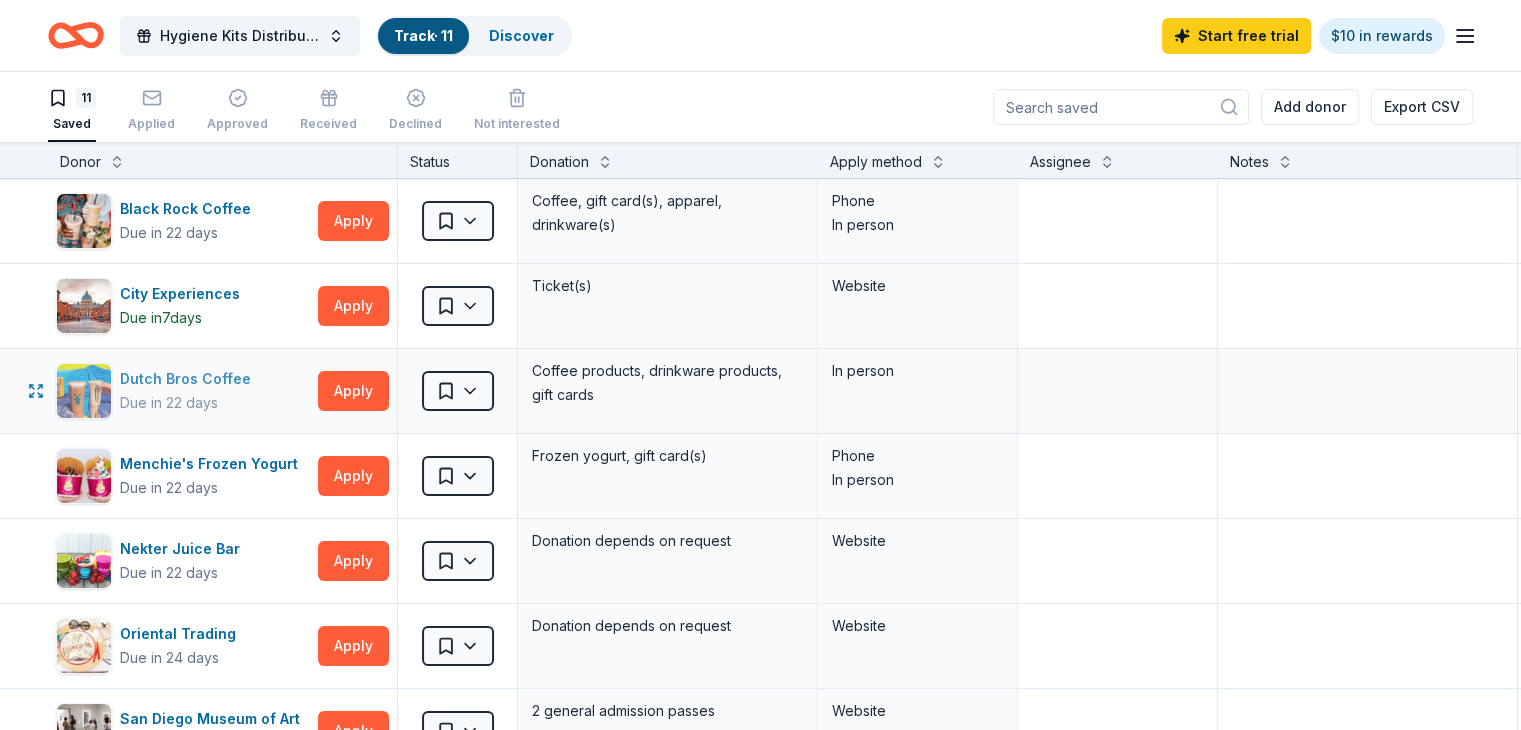 click on "Dutch Bros Coffee Due in 22 days" at bounding box center [183, 391] 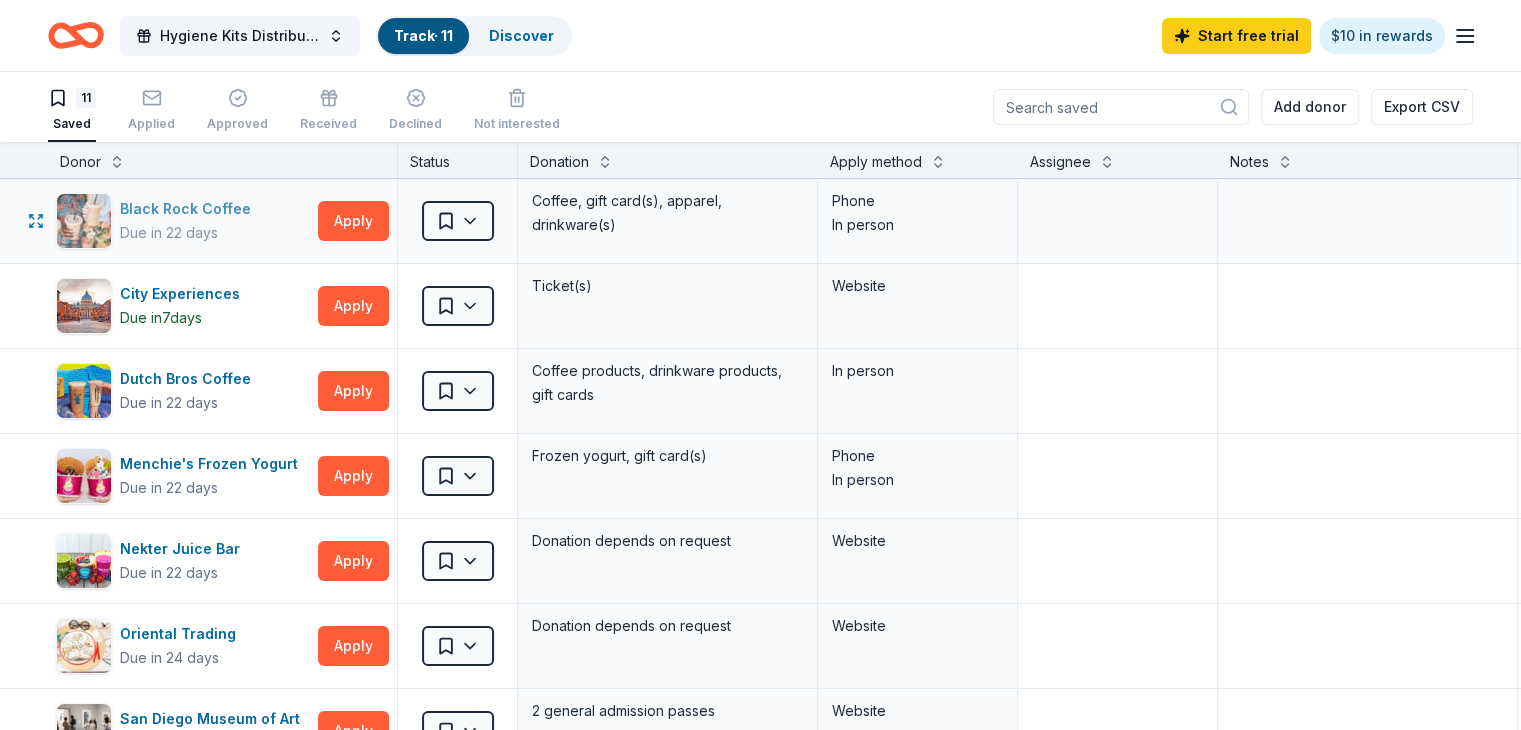 click on "Black Rock Coffee" at bounding box center [189, 209] 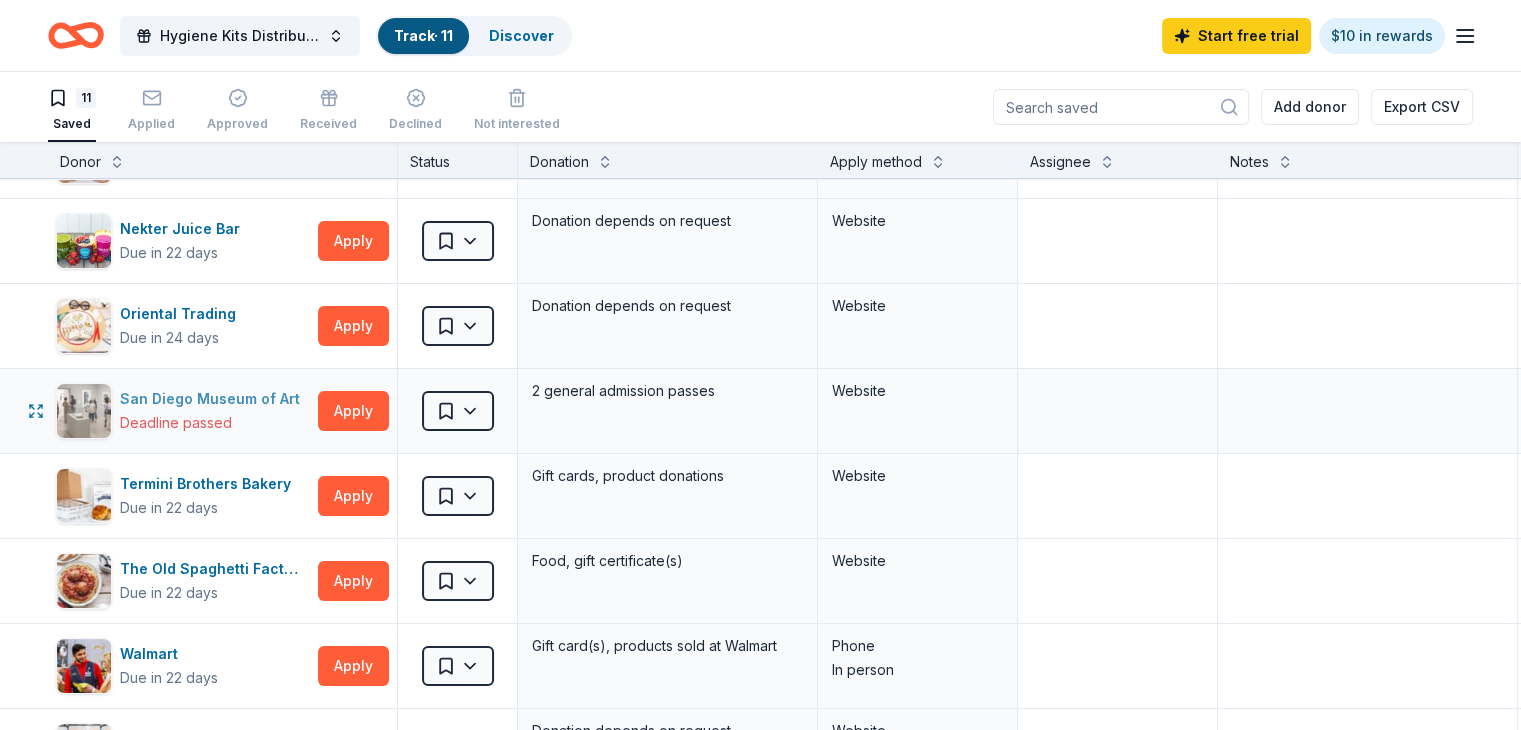 scroll, scrollTop: 466, scrollLeft: 0, axis: vertical 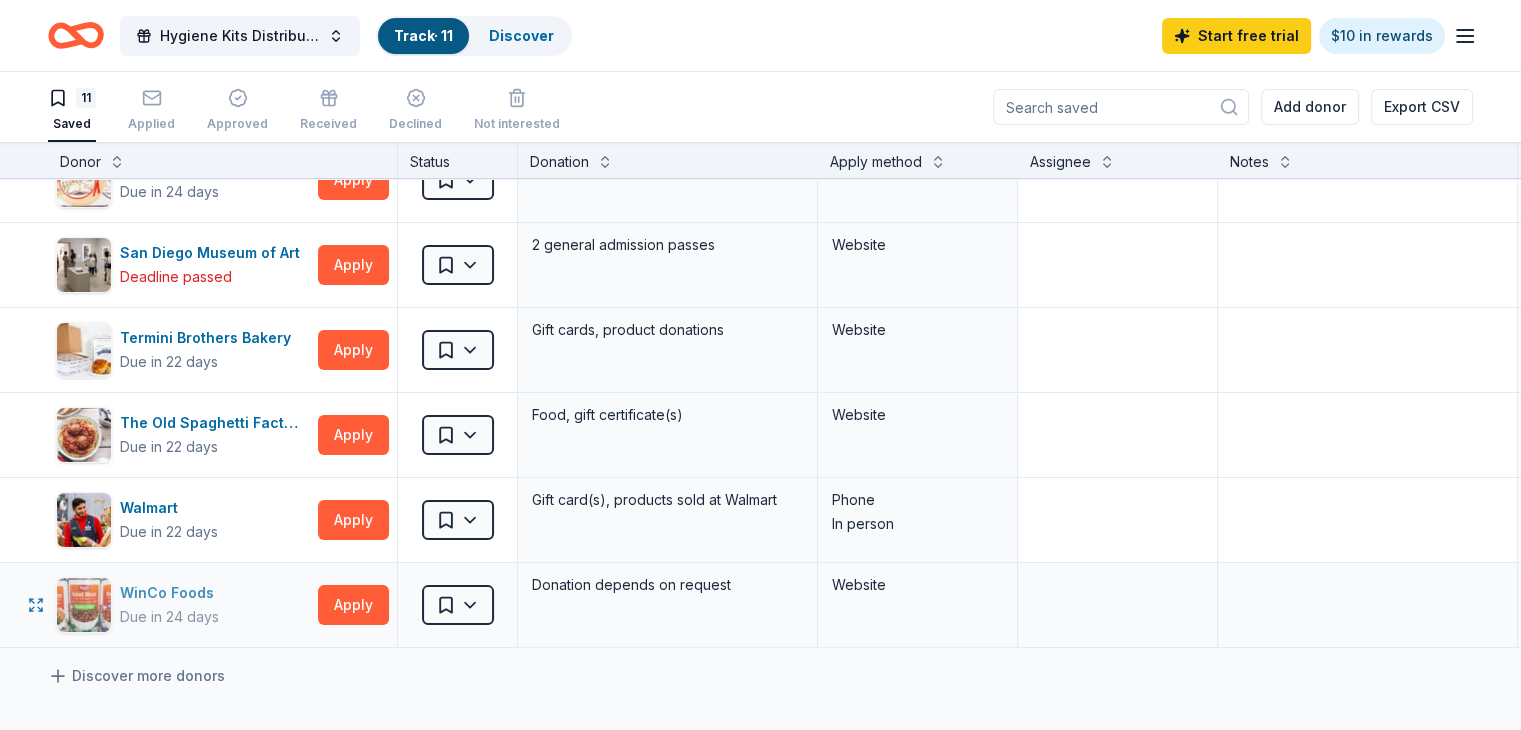 click on "WinCo Foods" at bounding box center [171, 593] 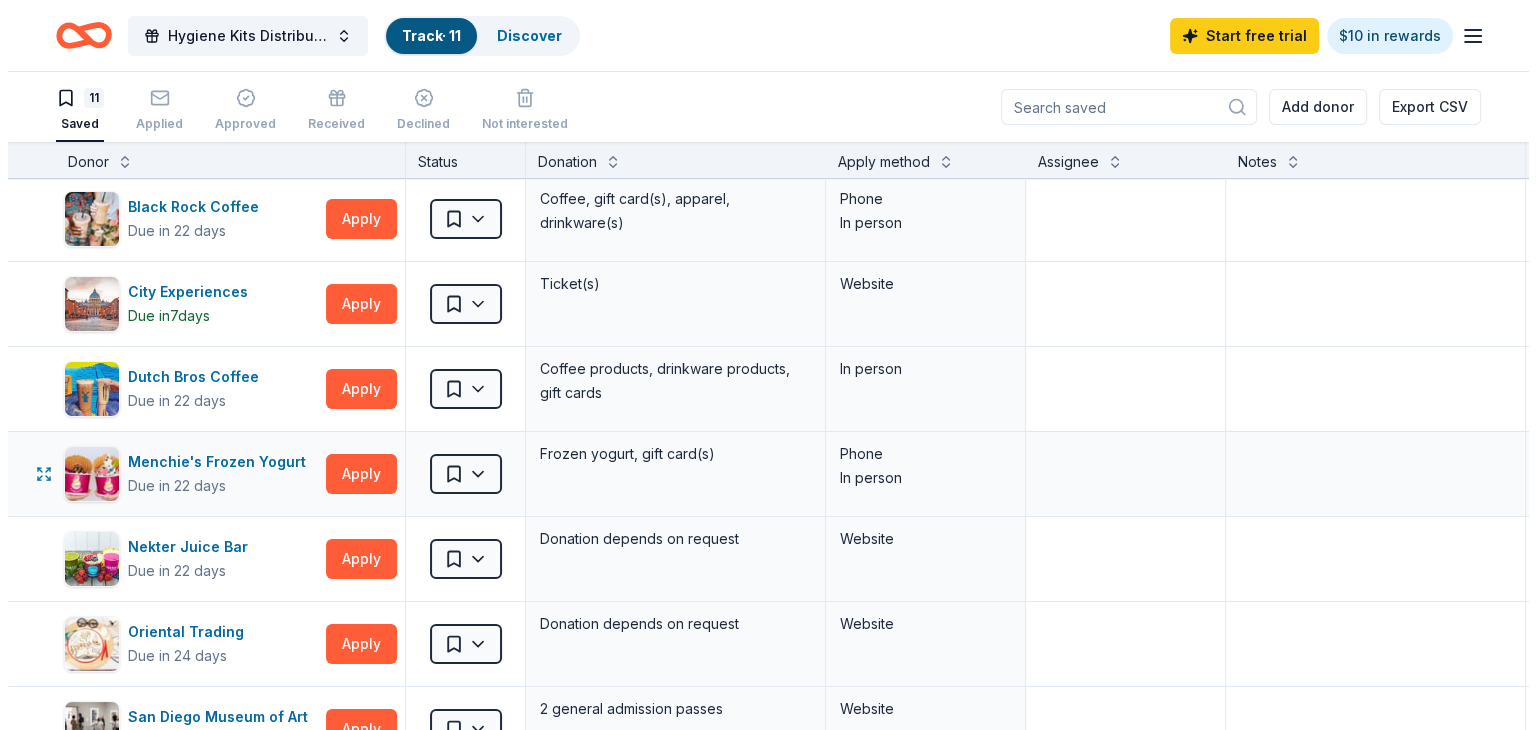 scroll, scrollTop: 0, scrollLeft: 0, axis: both 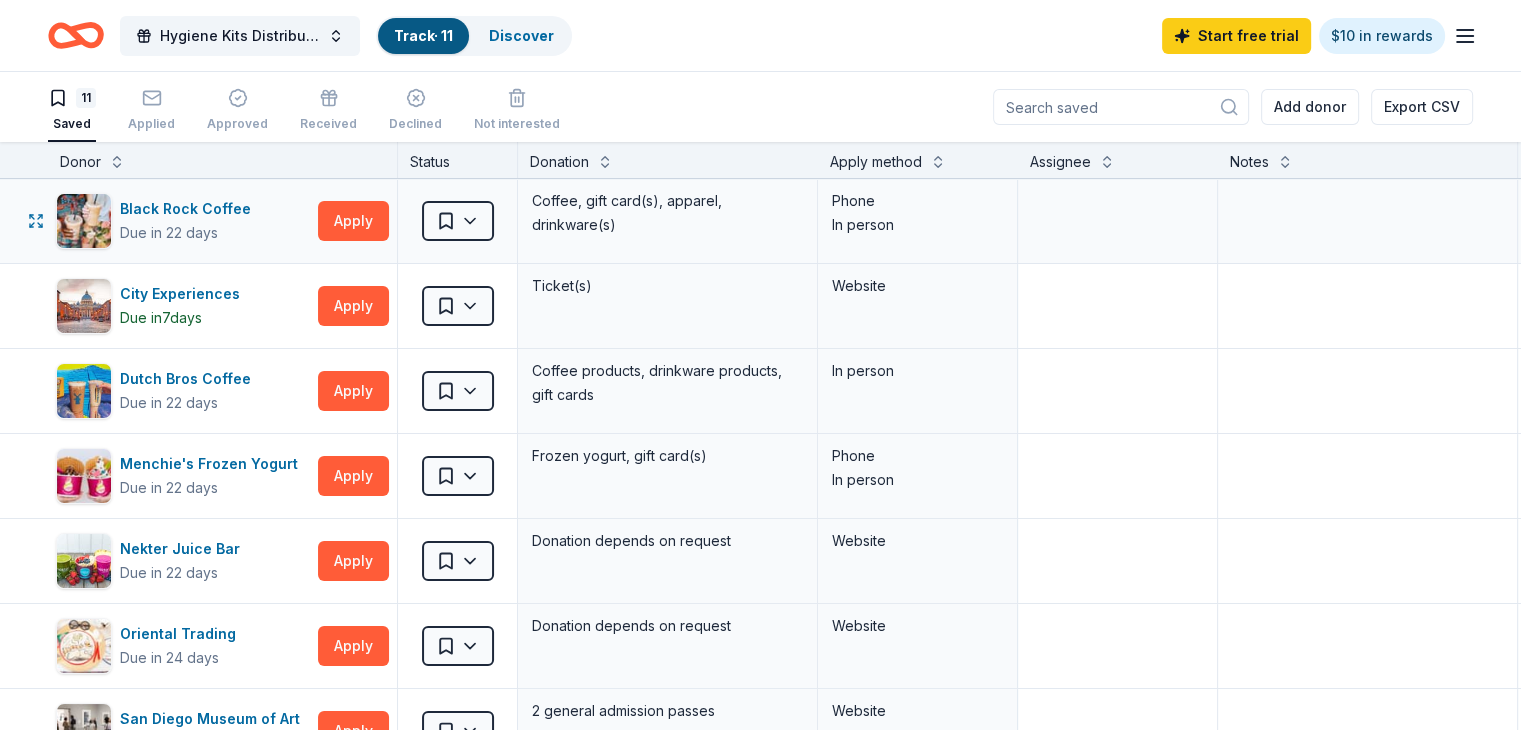 click on "Black Rock Coffee Due in 22 days Apply" at bounding box center [222, 221] 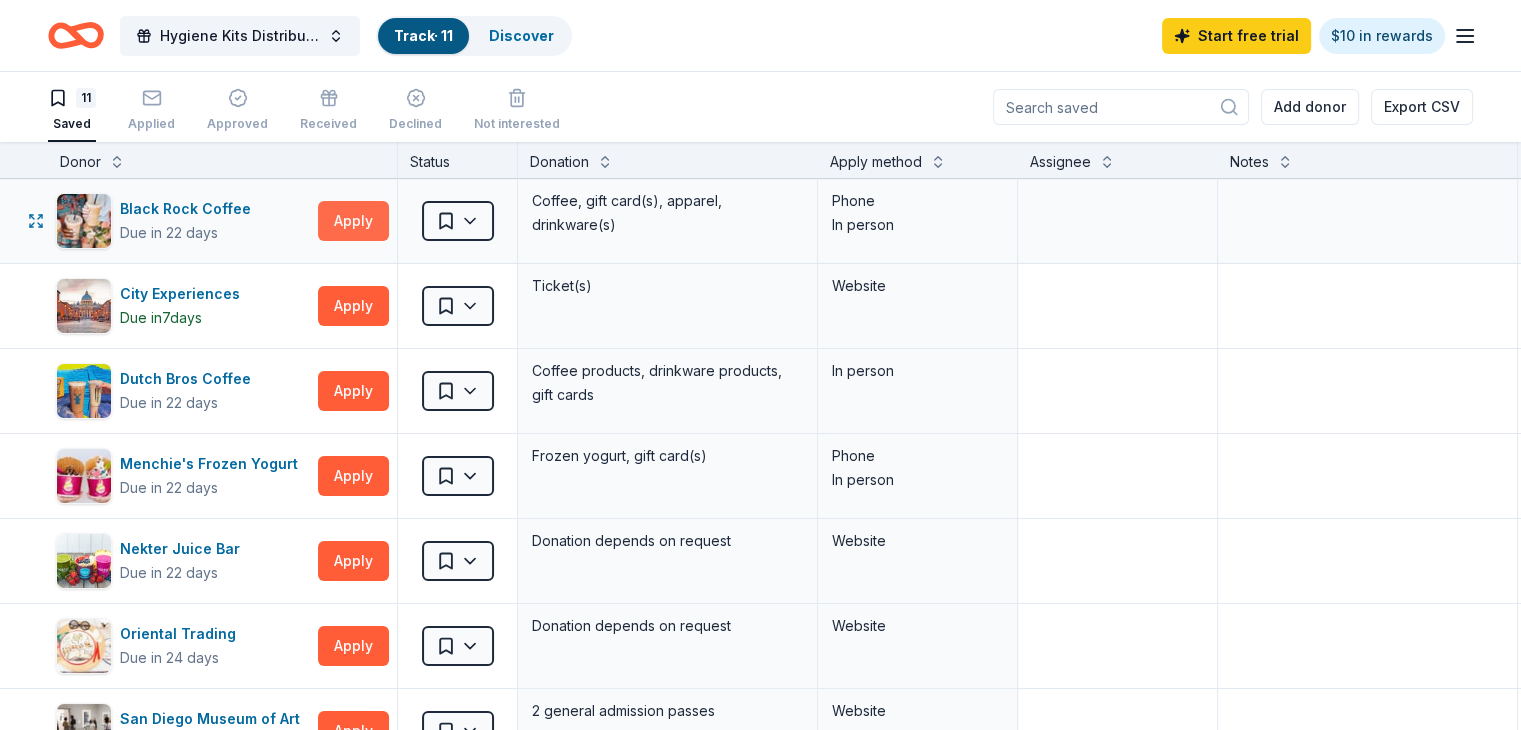 click on "Apply" at bounding box center (353, 221) 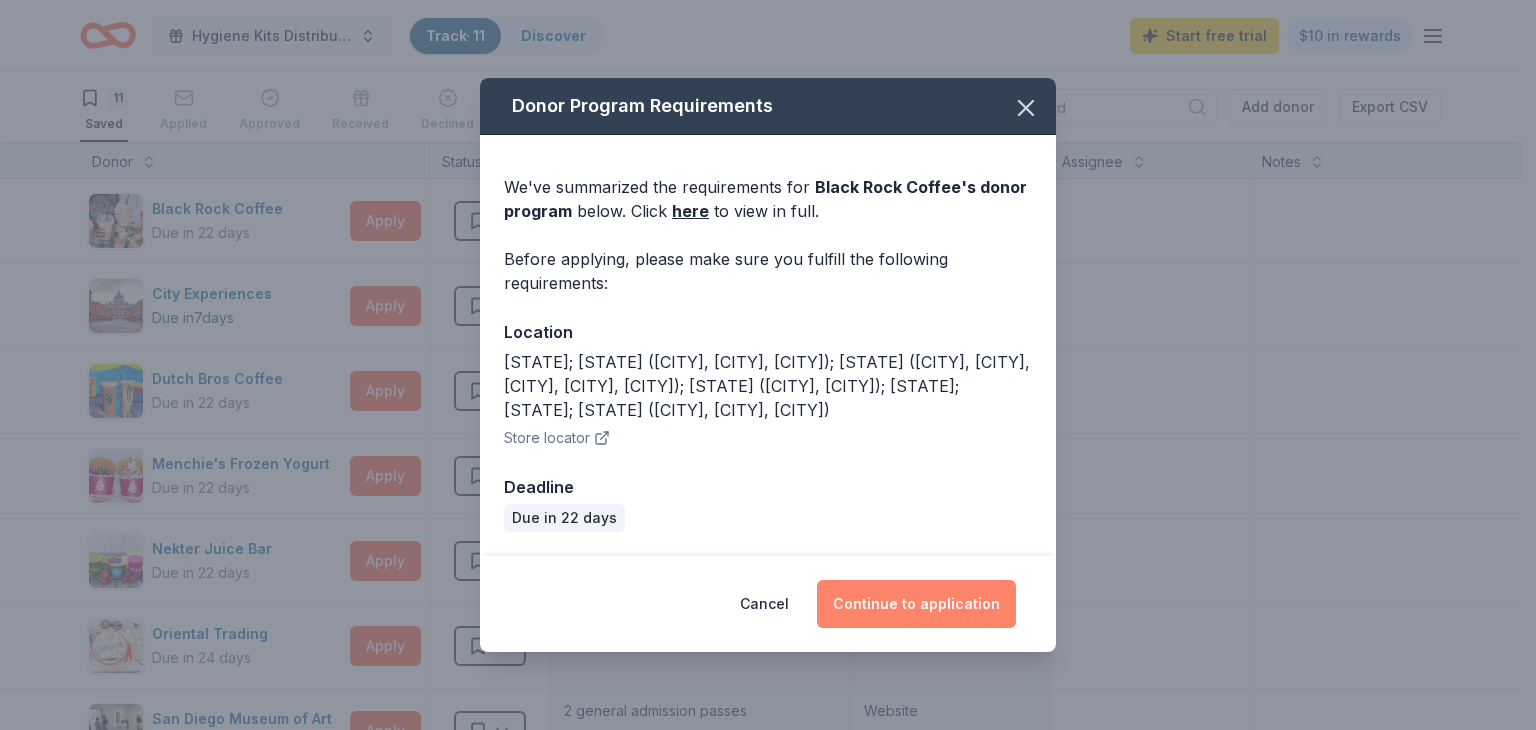 click on "Continue to application" at bounding box center (916, 604) 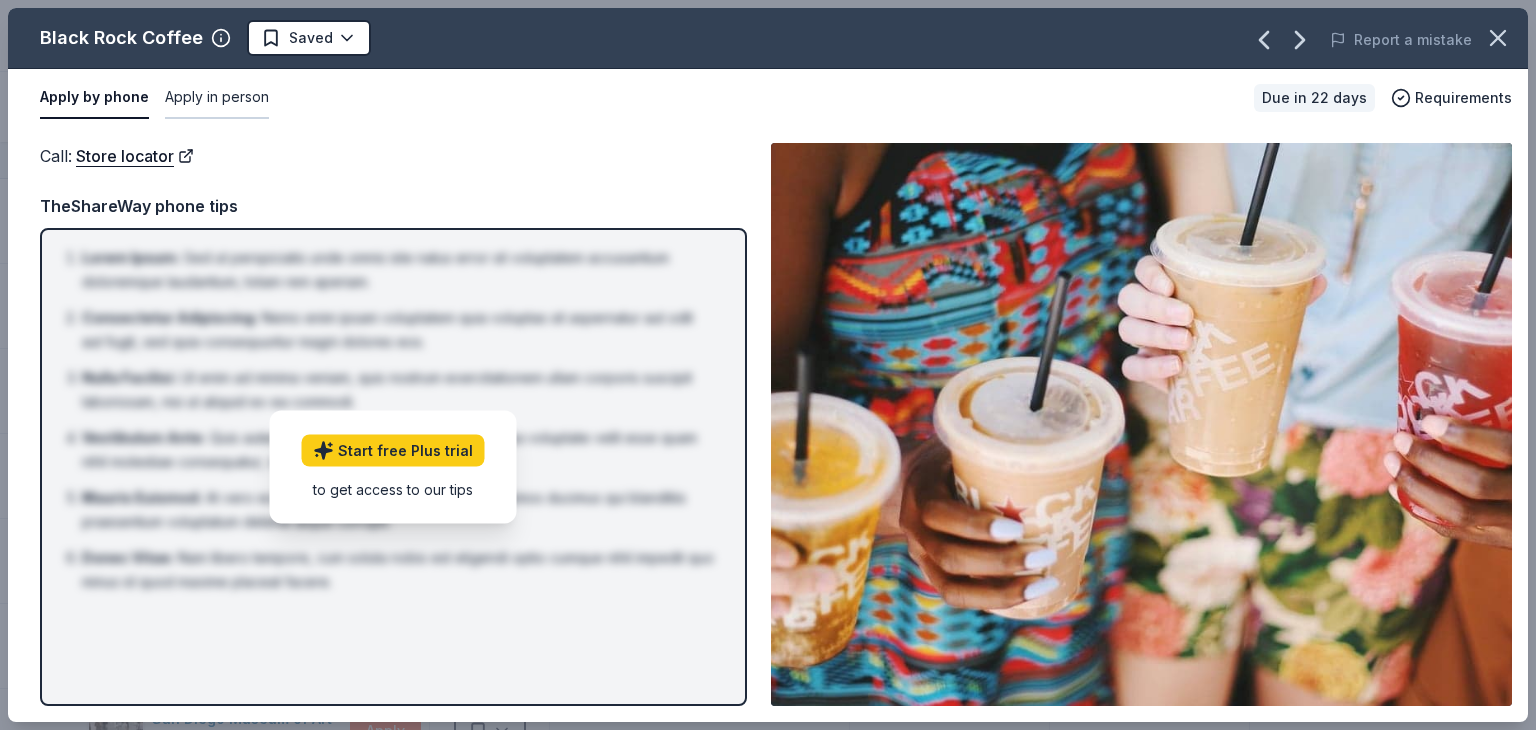 click on "Apply in person" at bounding box center [217, 98] 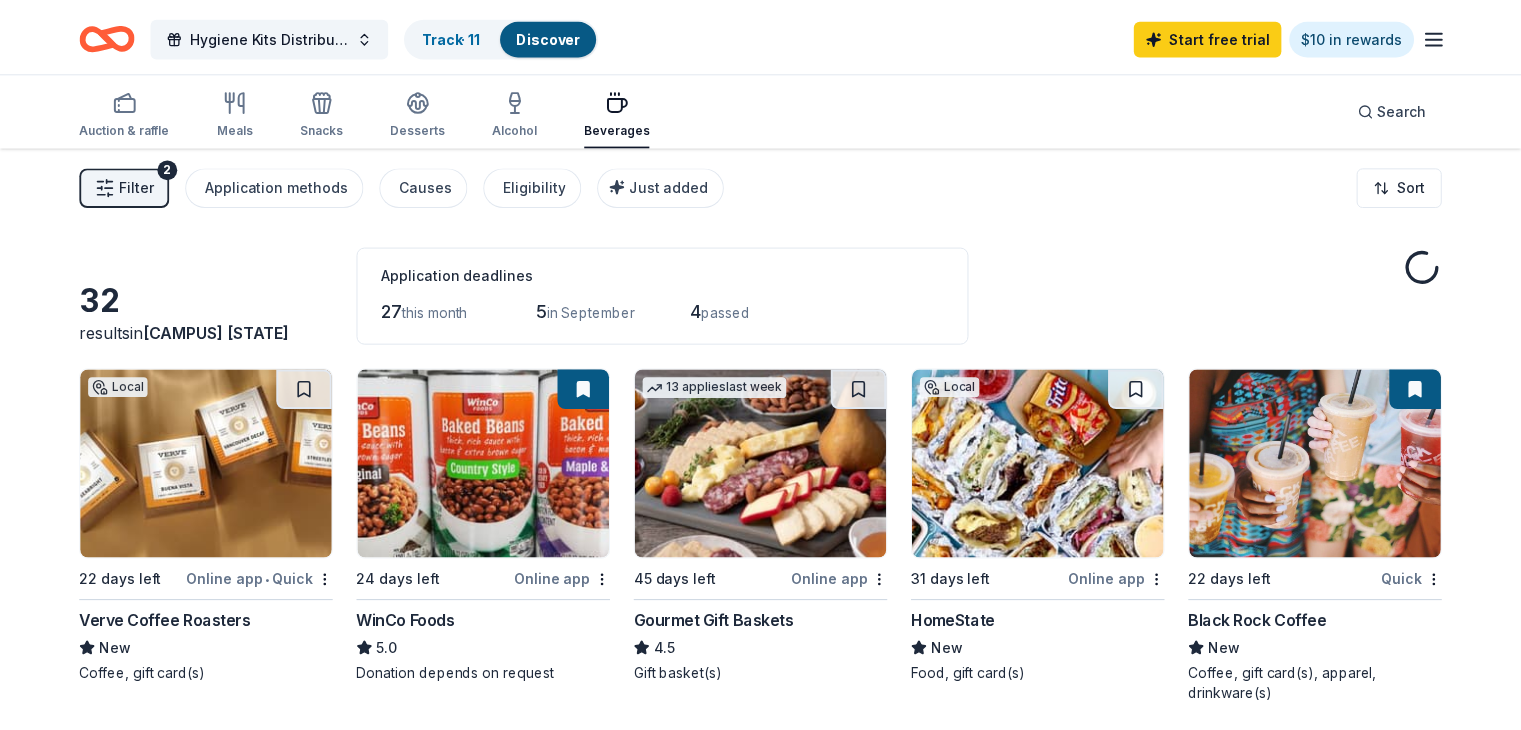 scroll, scrollTop: 576, scrollLeft: 0, axis: vertical 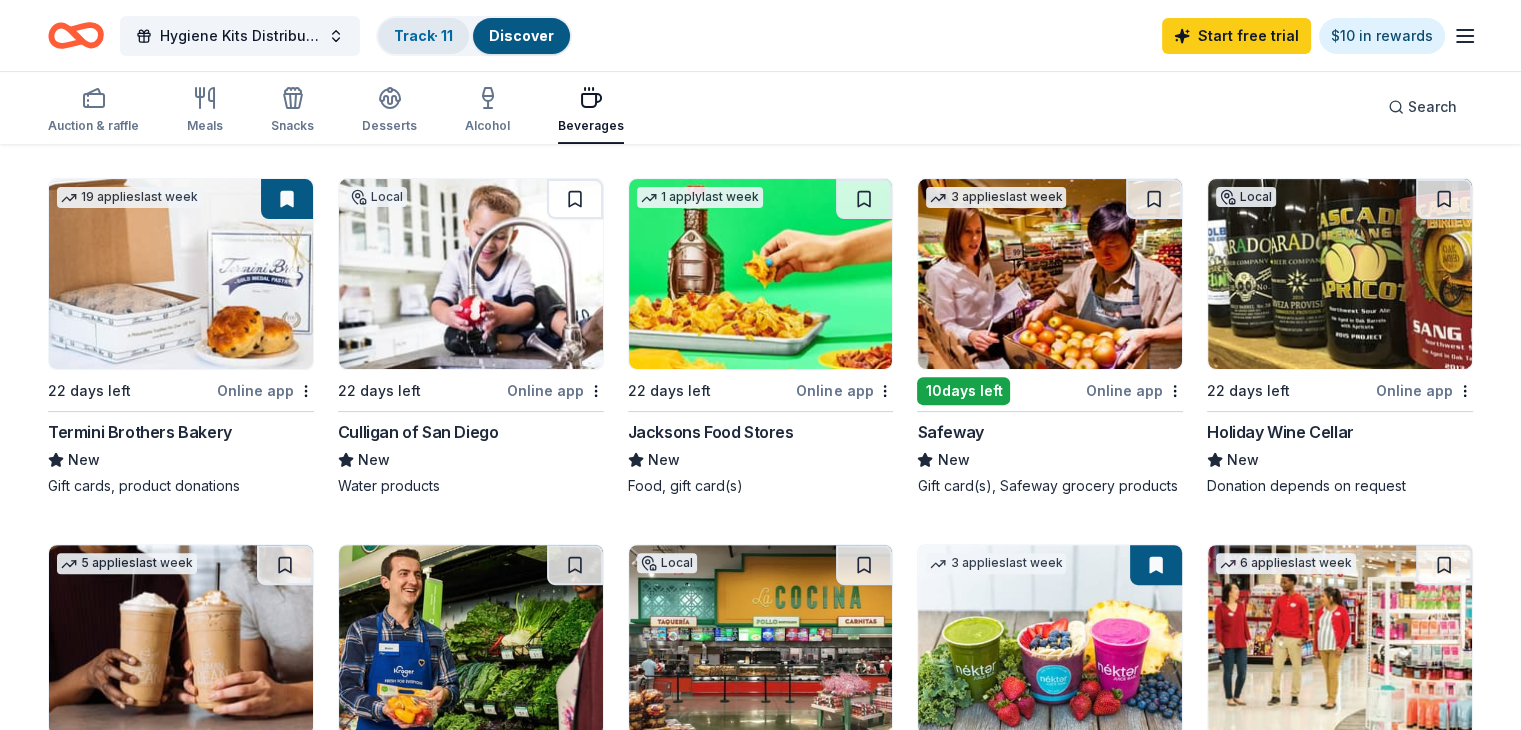 click on "Track  · 11" at bounding box center (423, 36) 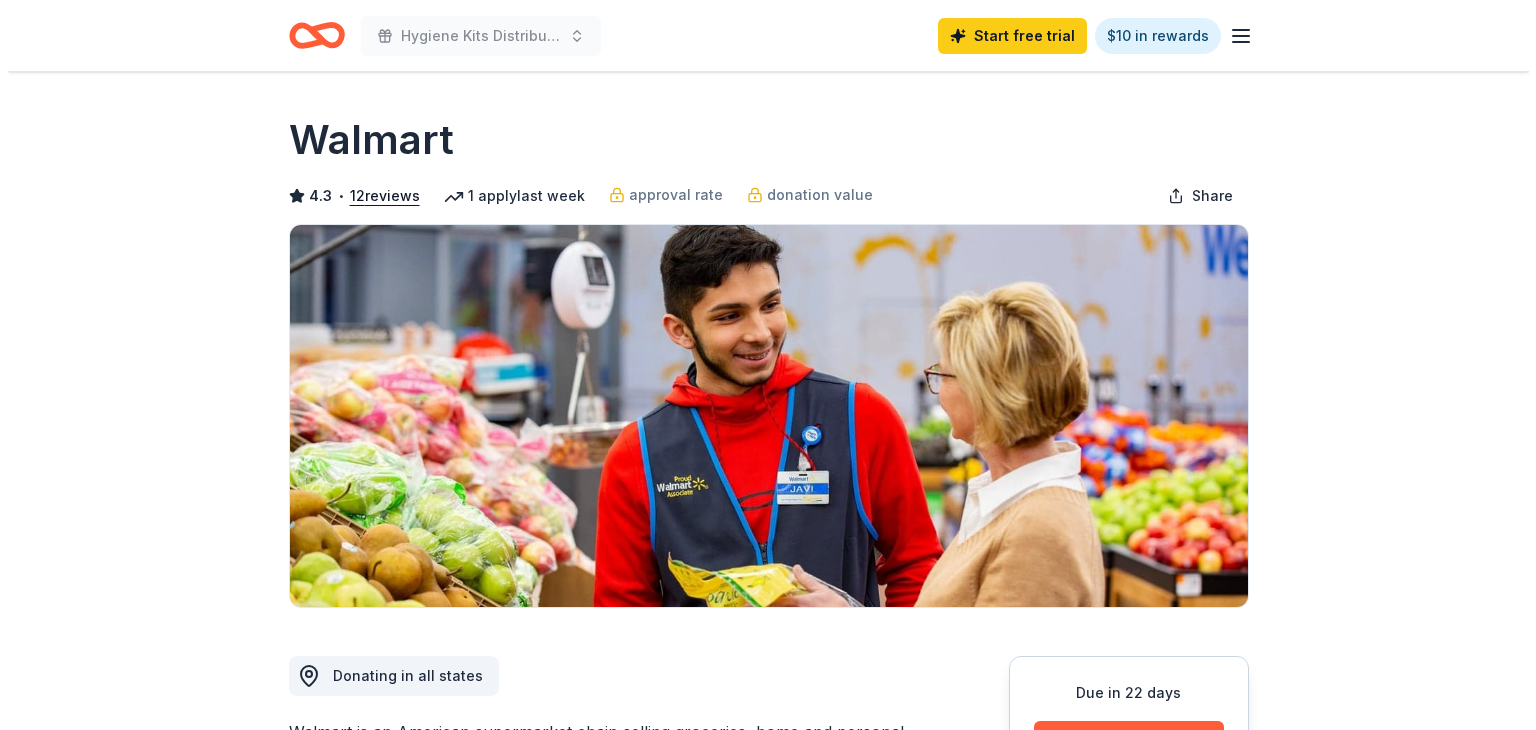 scroll, scrollTop: 338, scrollLeft: 0, axis: vertical 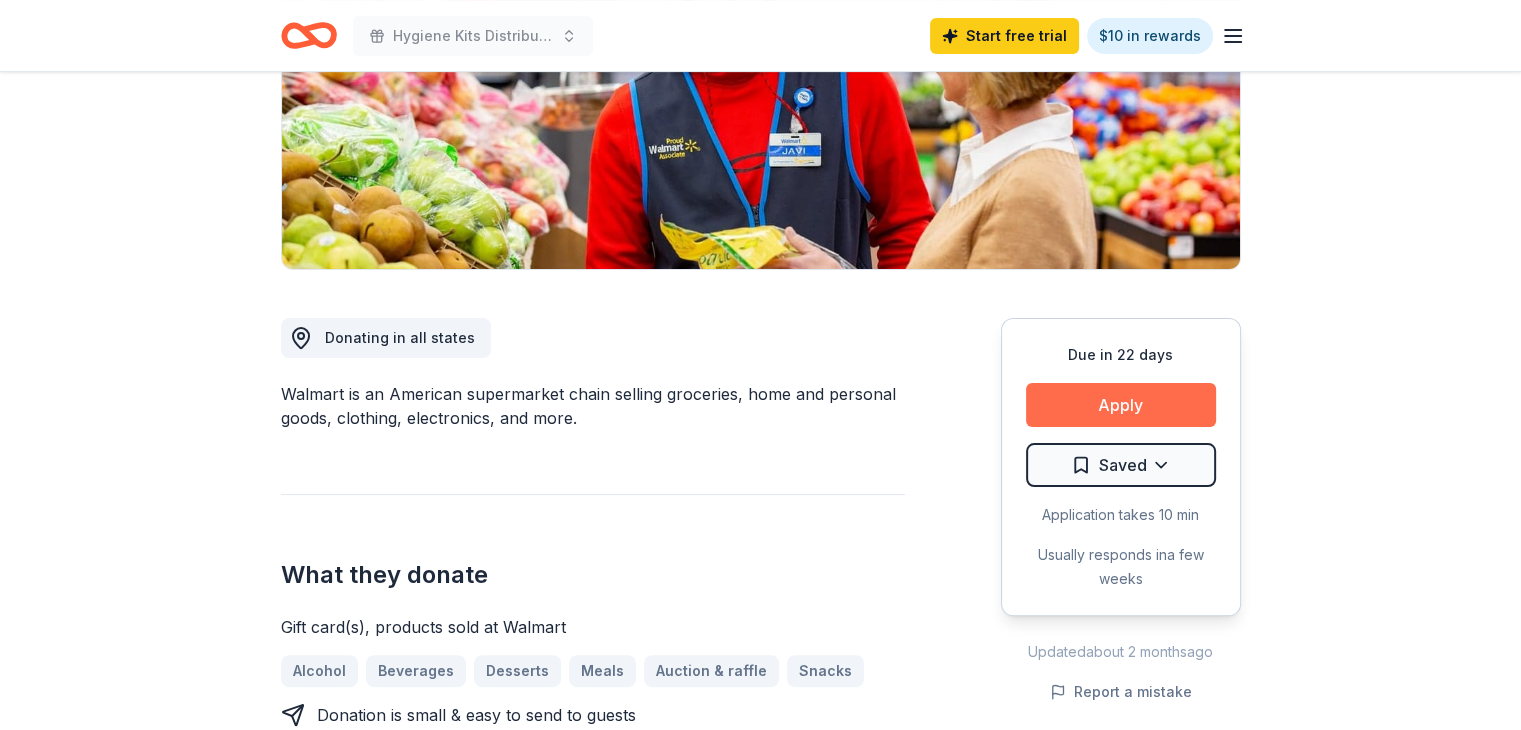 click on "Apply" at bounding box center (1121, 405) 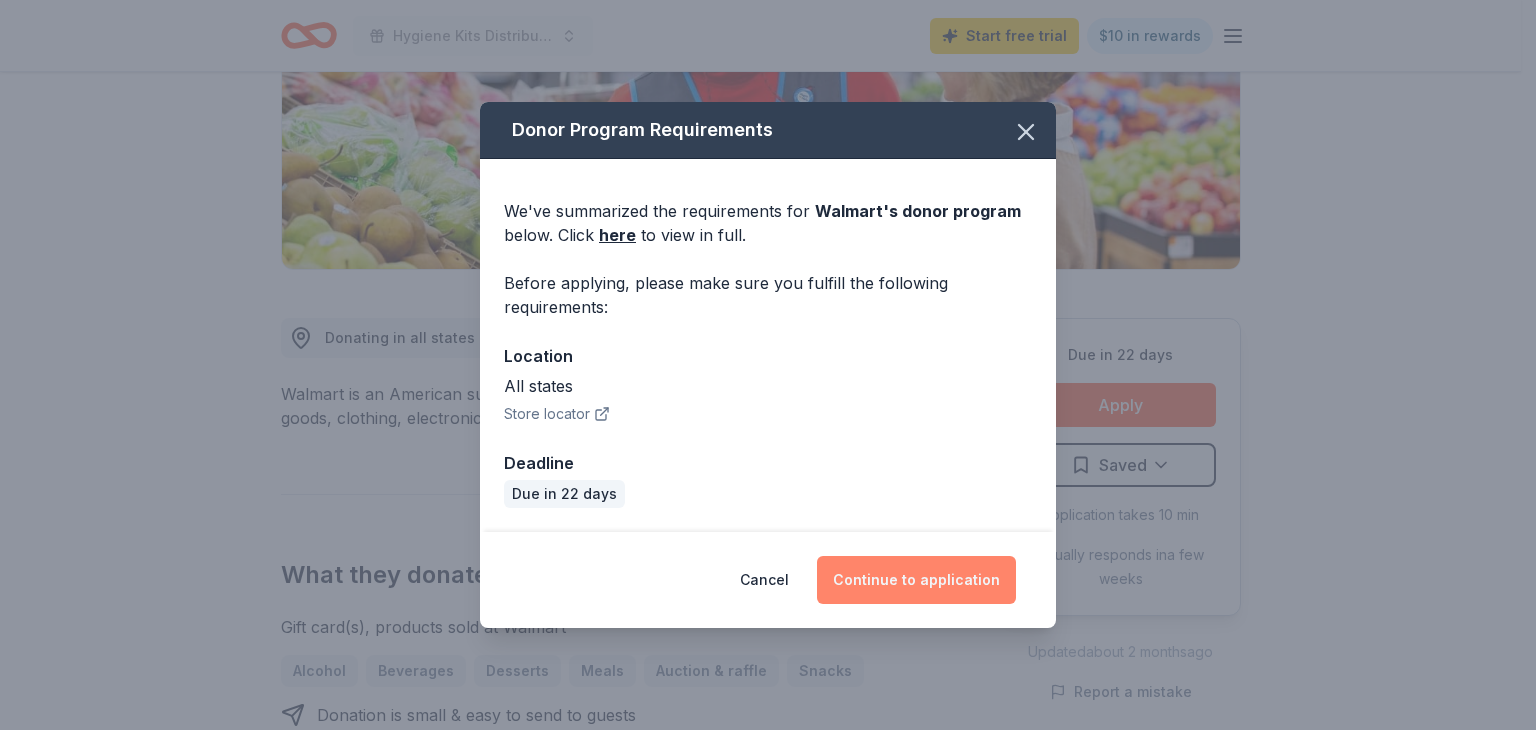 click on "Continue to application" at bounding box center [916, 580] 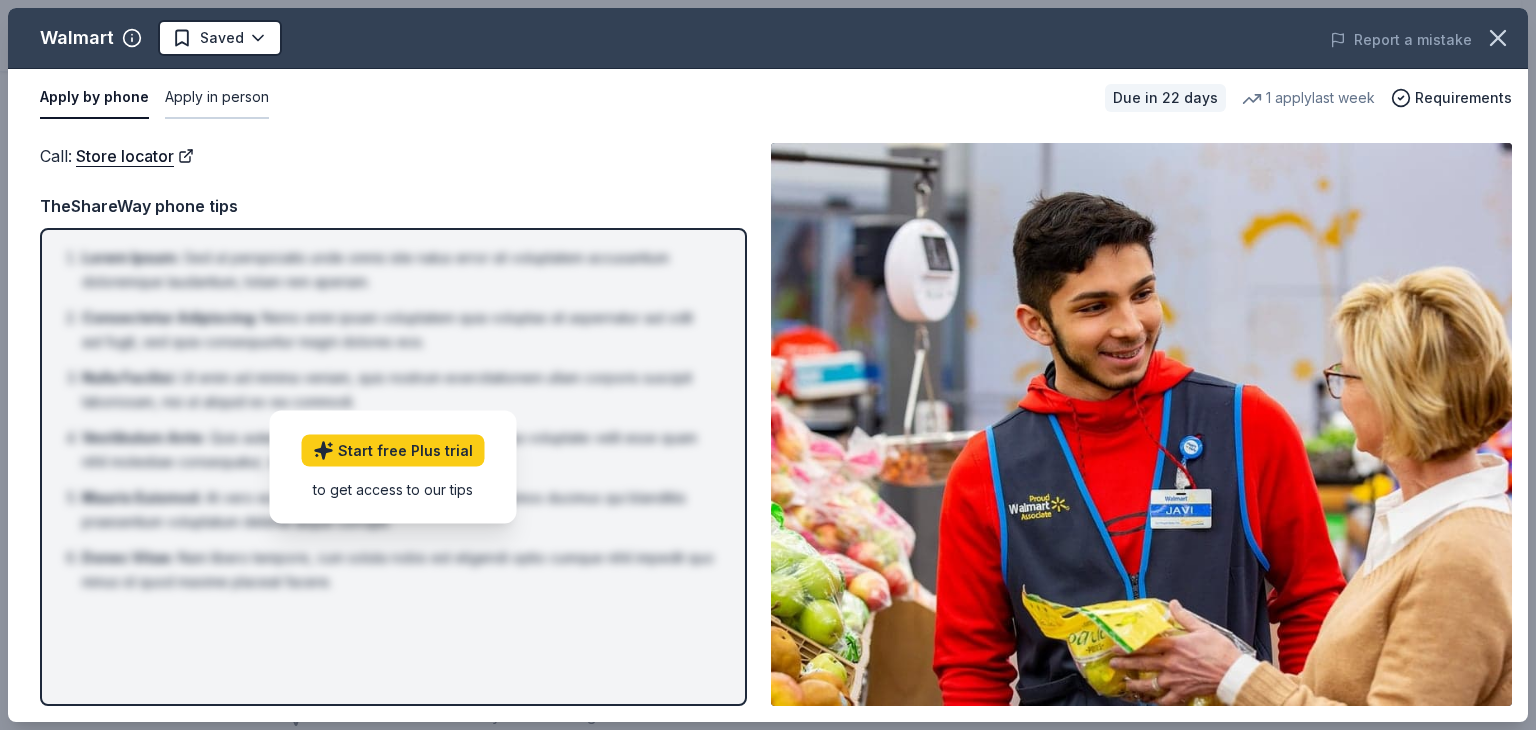 click on "Apply in person" at bounding box center [217, 98] 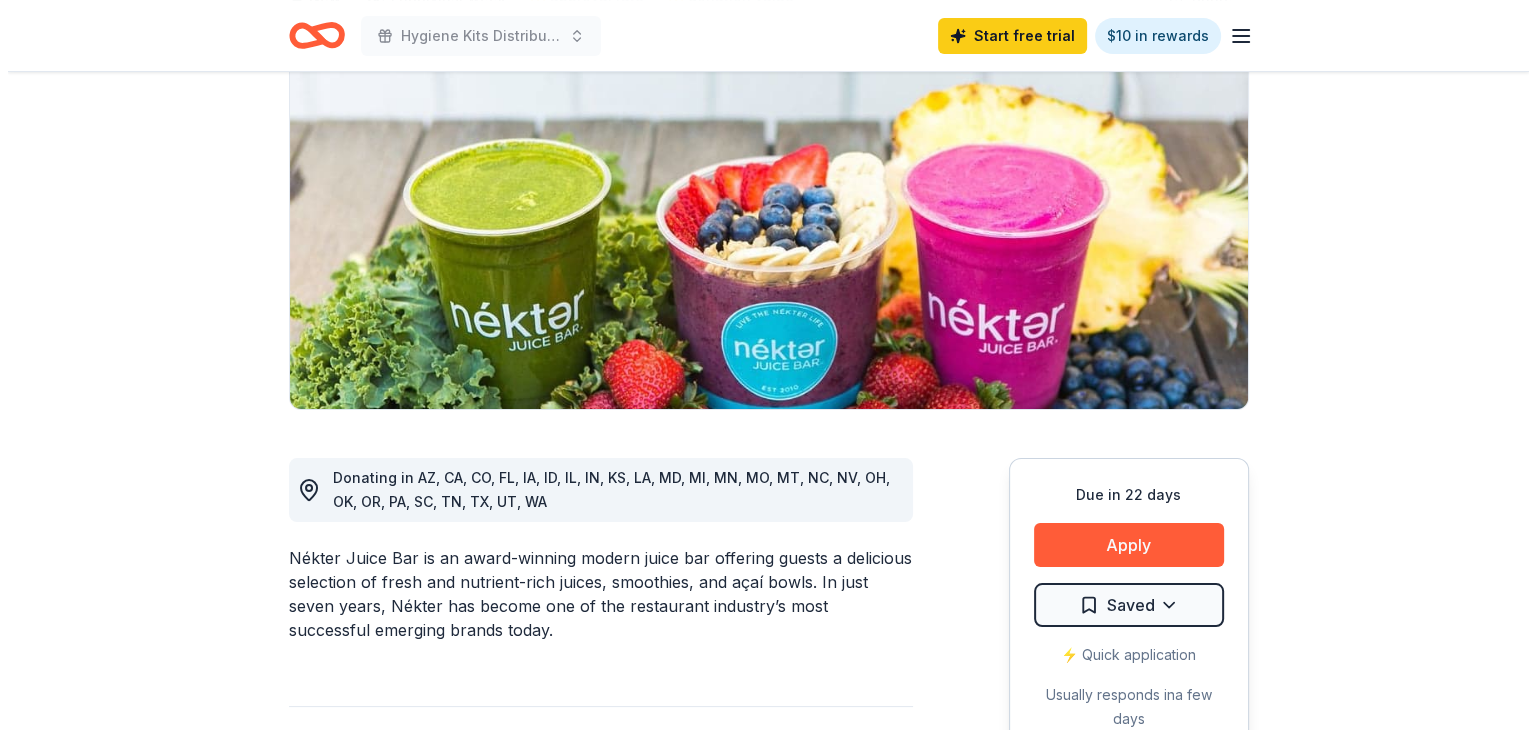 scroll, scrollTop: 172, scrollLeft: 0, axis: vertical 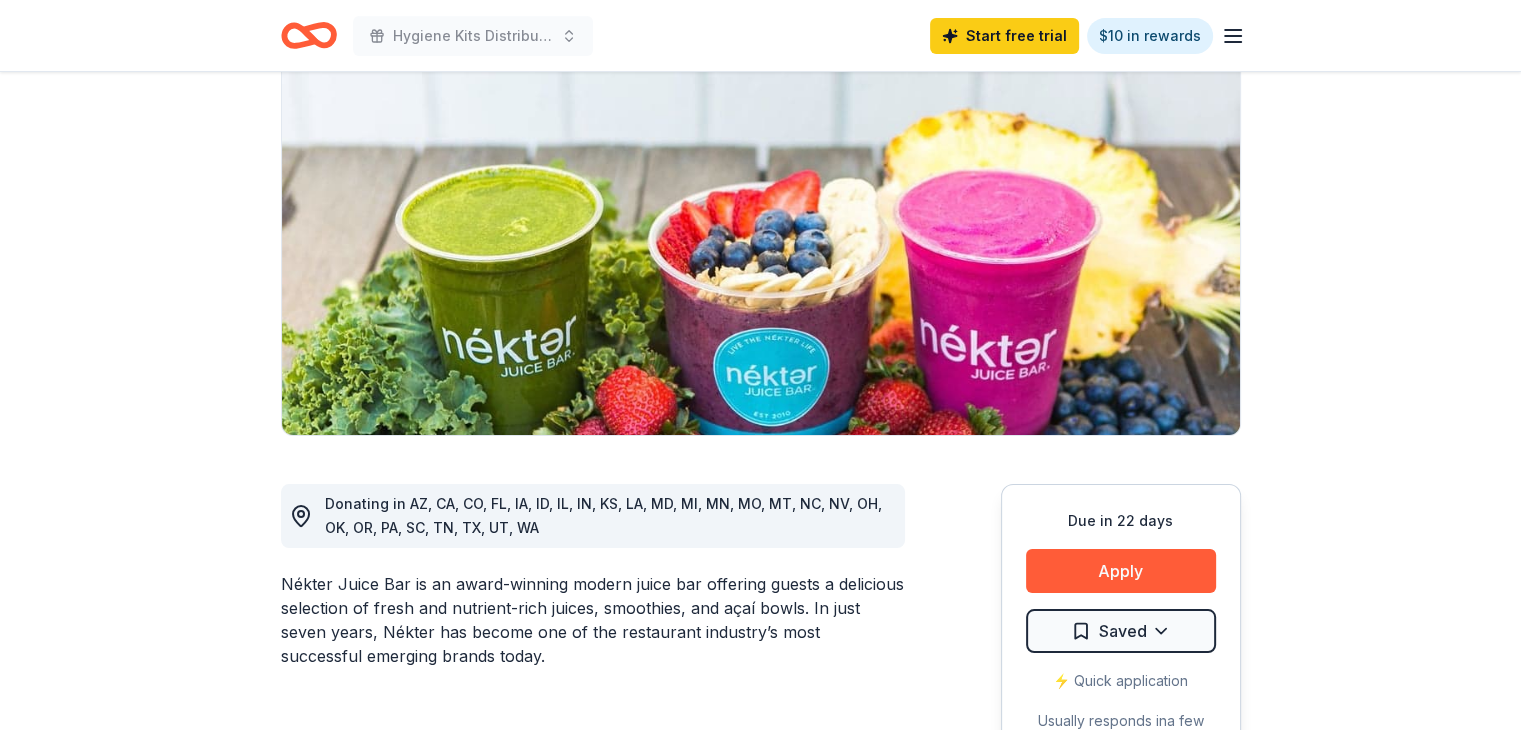 click on "Due in 22 days Apply Saved ⚡️ Quick application Usually responds in a few days" at bounding box center [1121, 633] 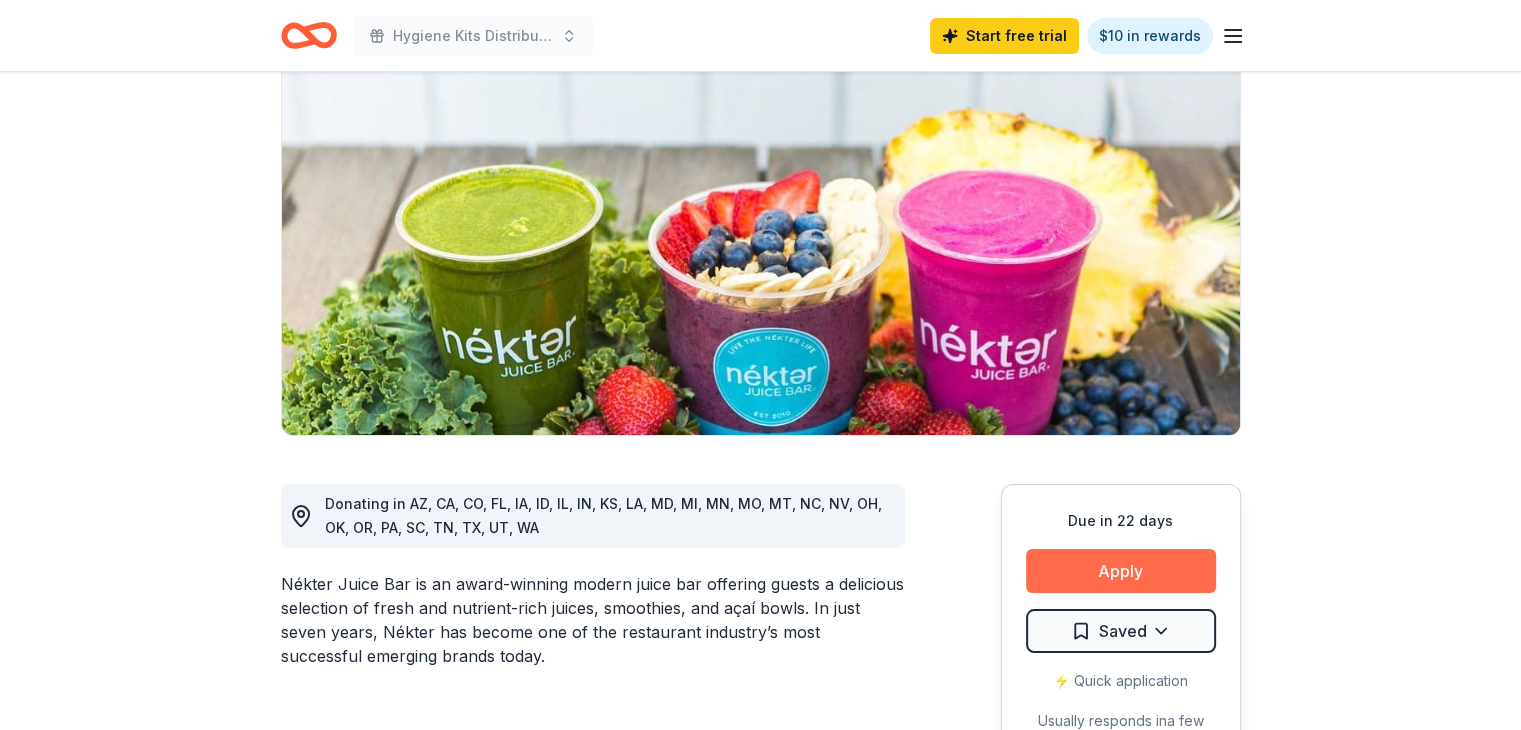 click on "Apply" at bounding box center (1121, 571) 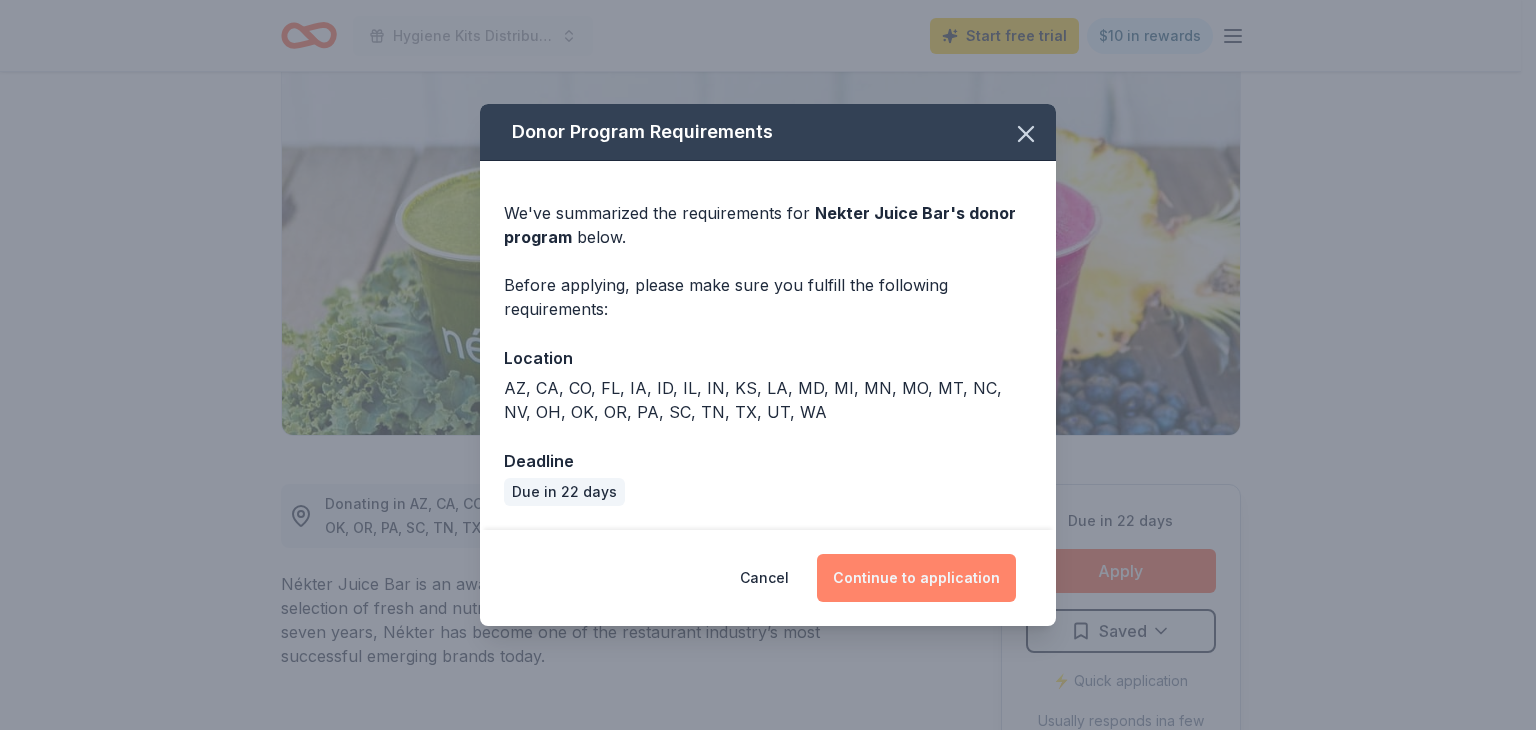 click on "Continue to application" at bounding box center [916, 578] 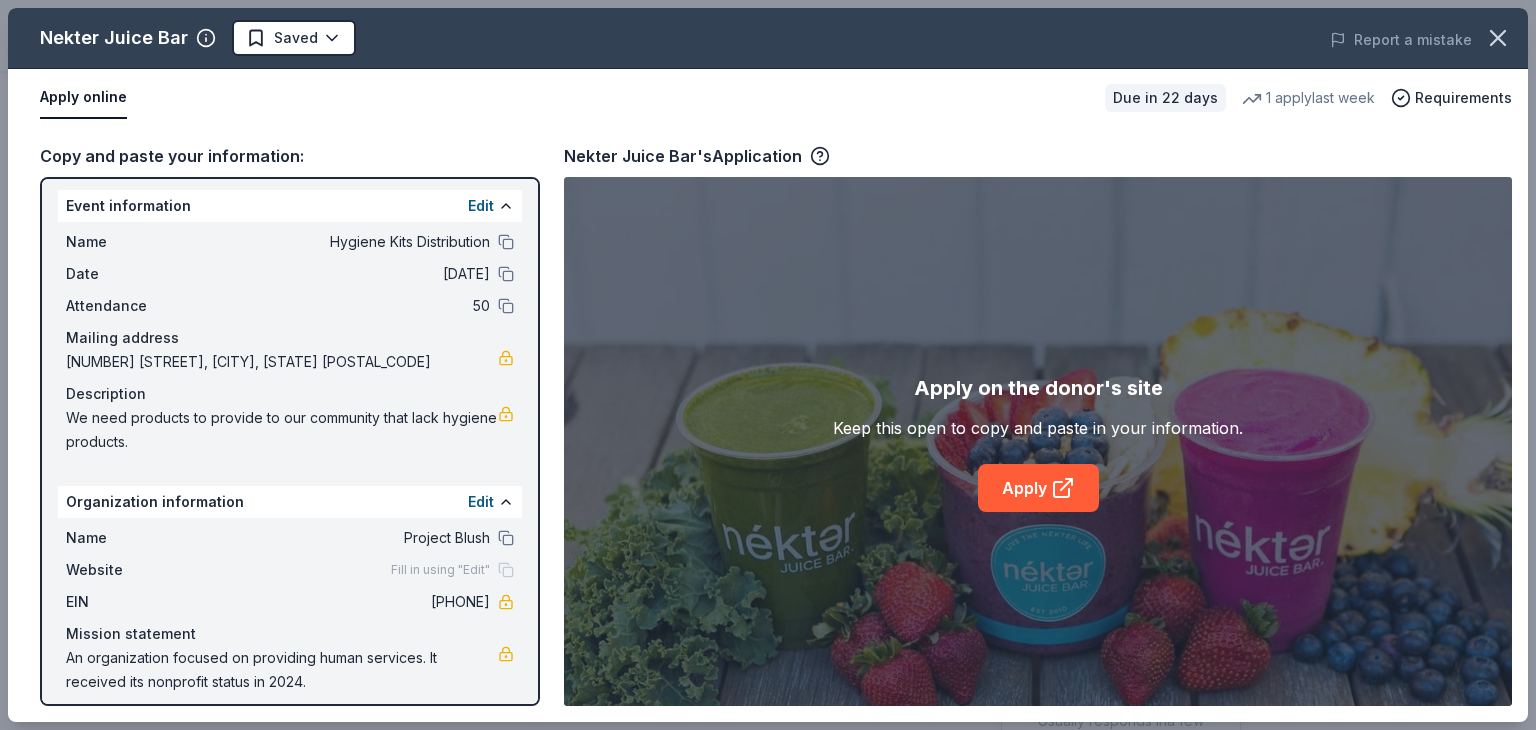 scroll, scrollTop: 0, scrollLeft: 0, axis: both 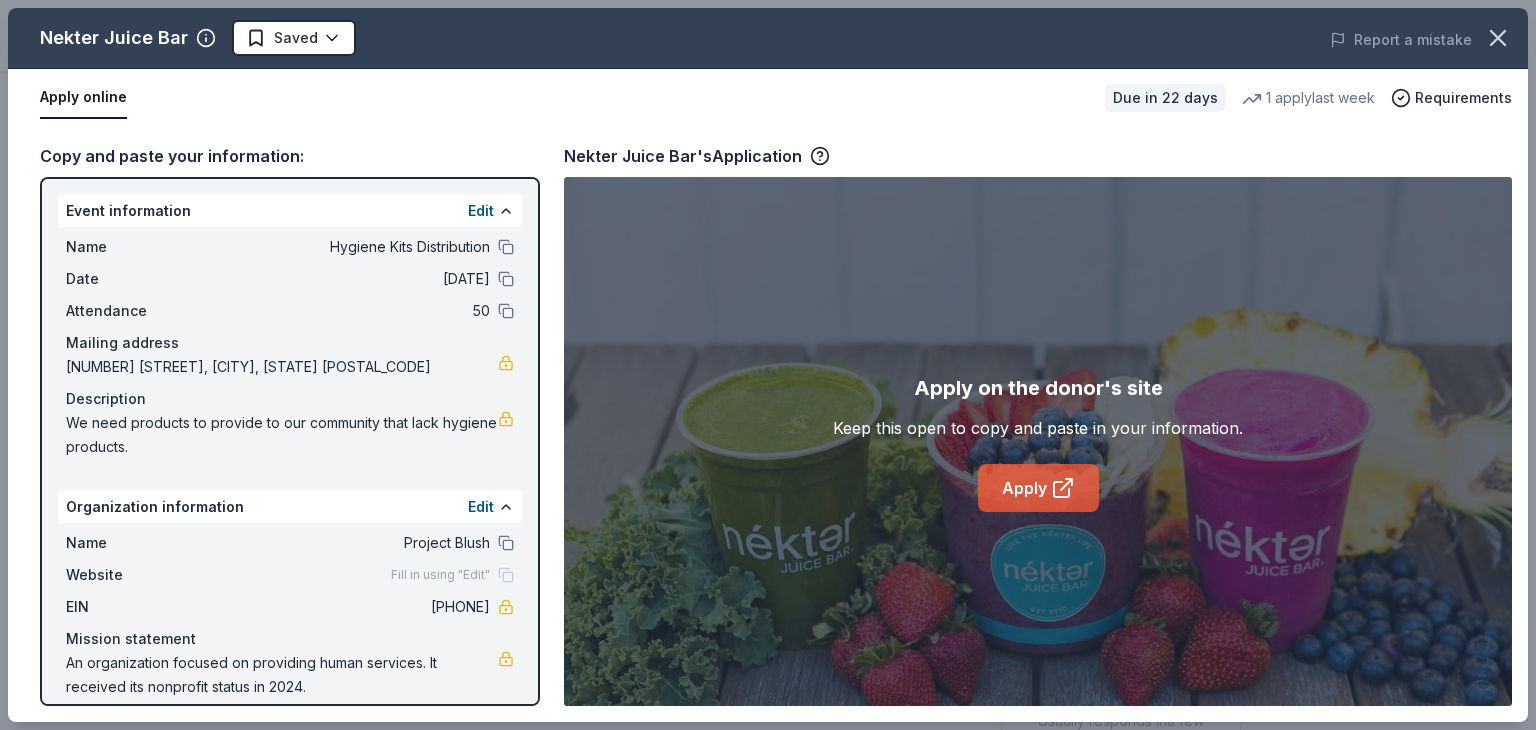 click on "Apply" at bounding box center (1038, 488) 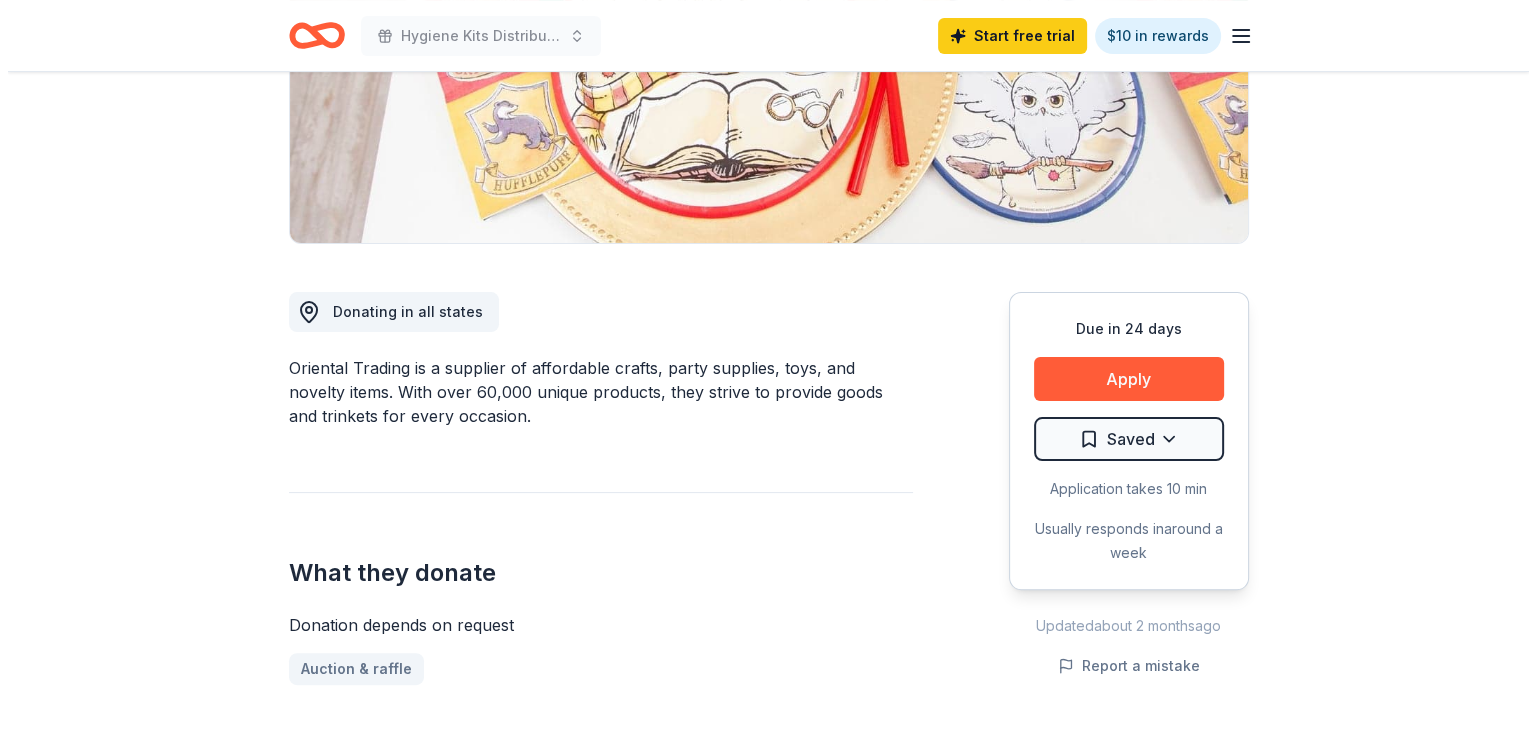 scroll, scrollTop: 374, scrollLeft: 0, axis: vertical 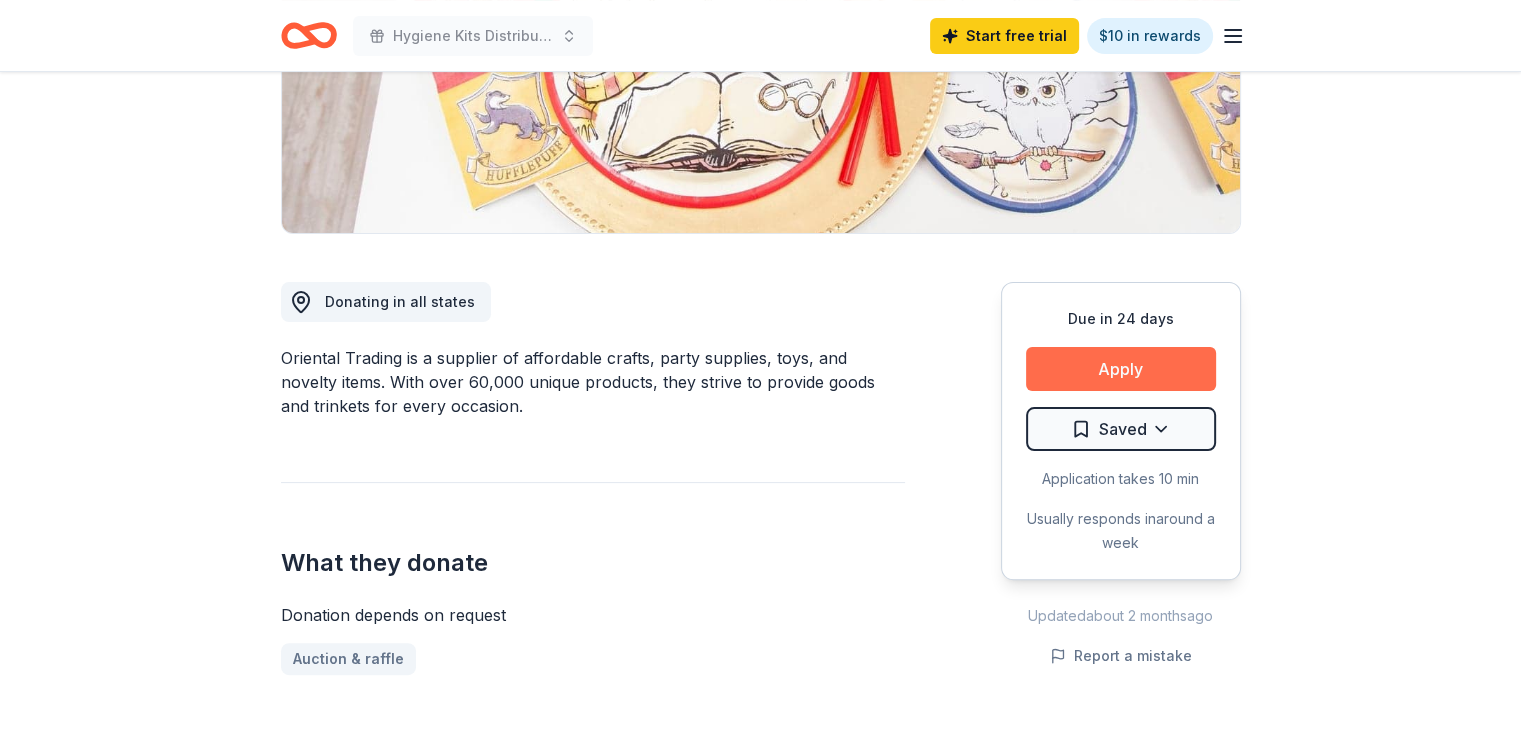 click on "Apply" at bounding box center [1121, 369] 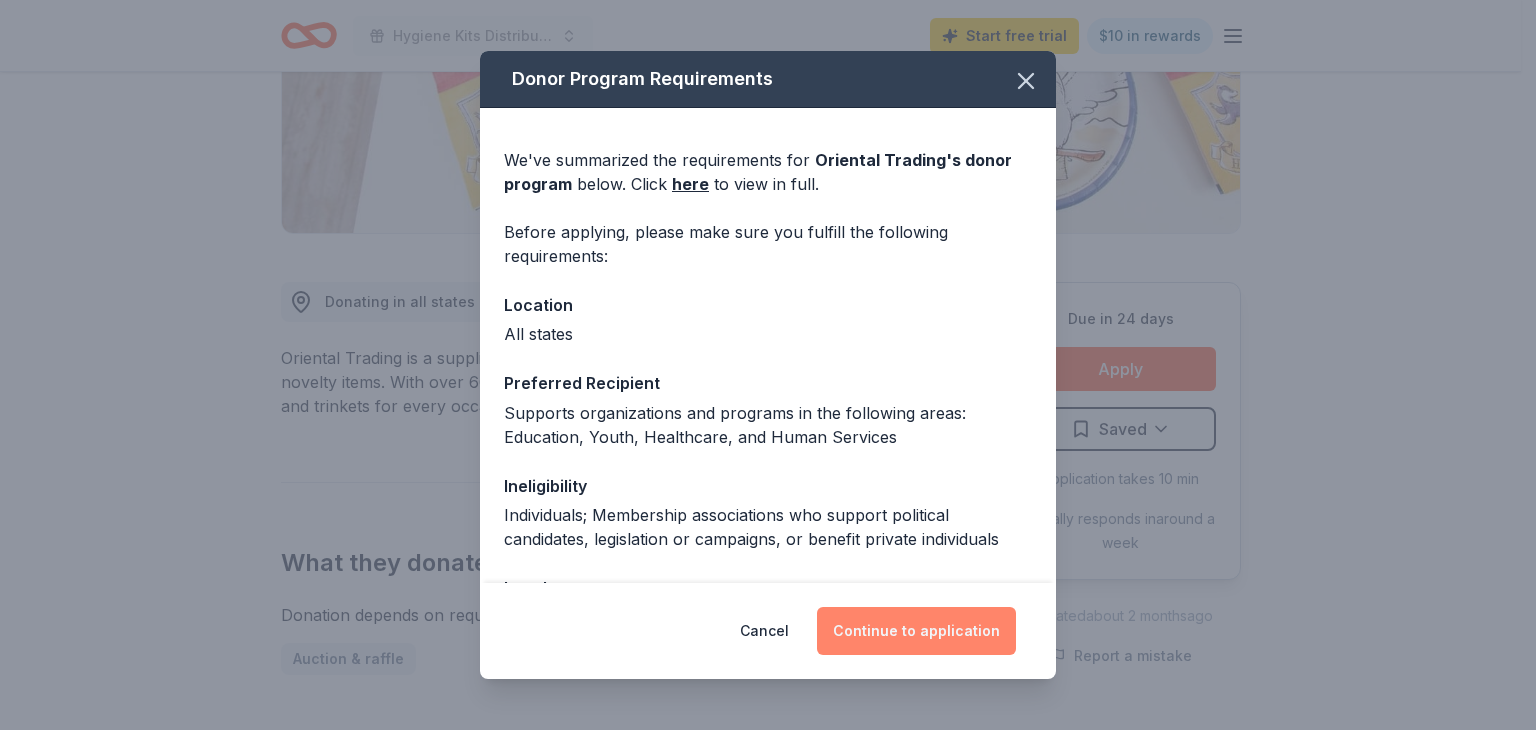 click on "Continue to application" at bounding box center (916, 631) 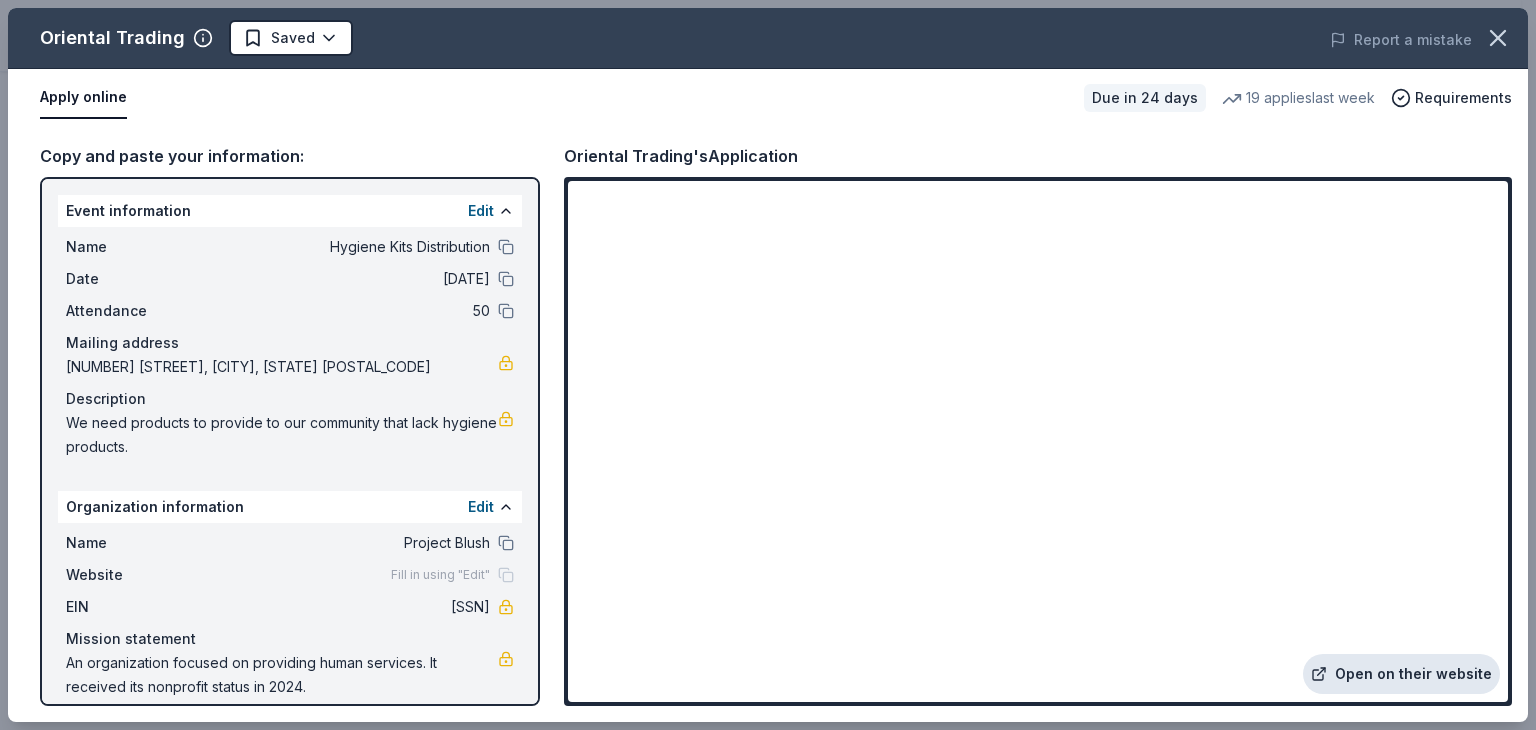 click on "Open on their website" at bounding box center (1401, 674) 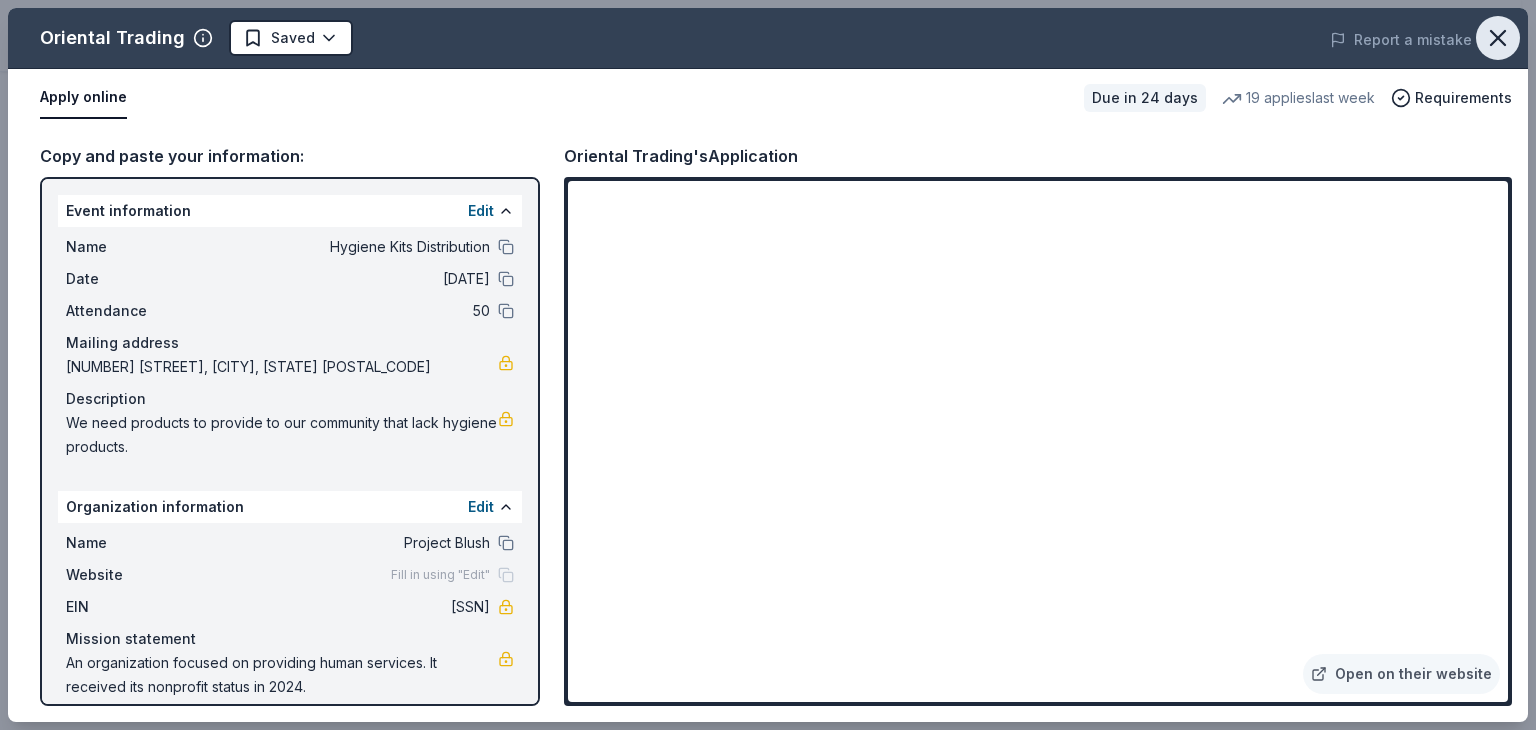 click 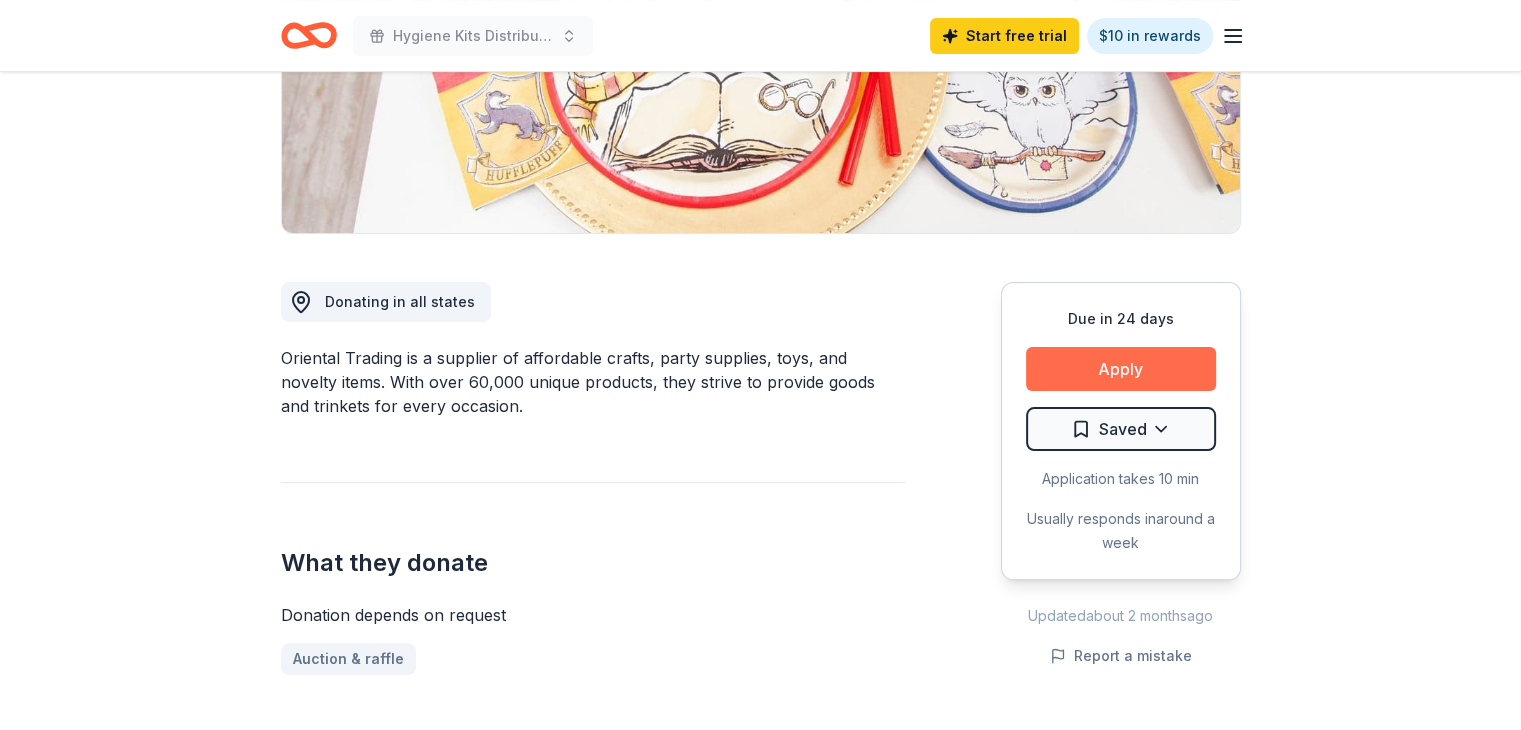 click on "Apply" at bounding box center (1121, 369) 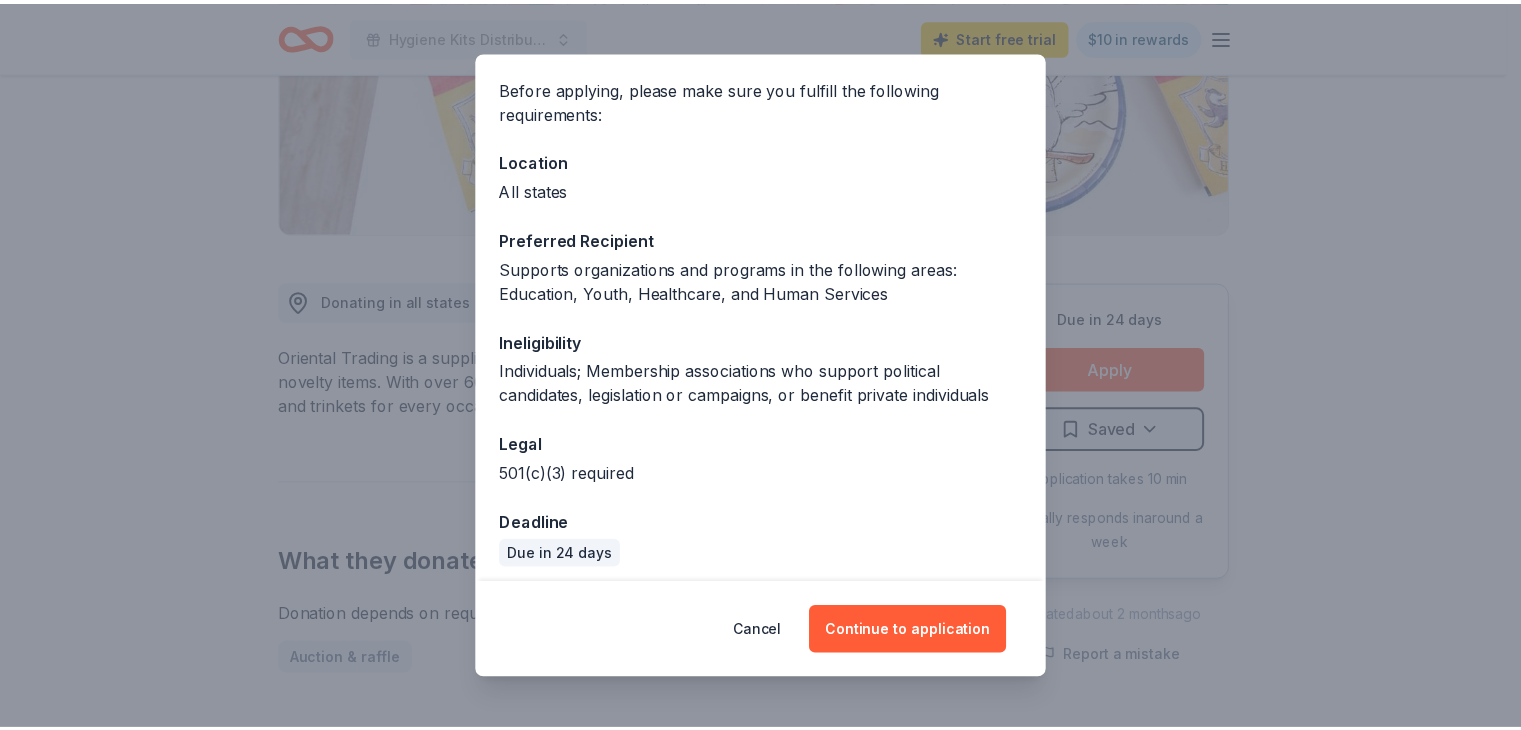 scroll, scrollTop: 152, scrollLeft: 0, axis: vertical 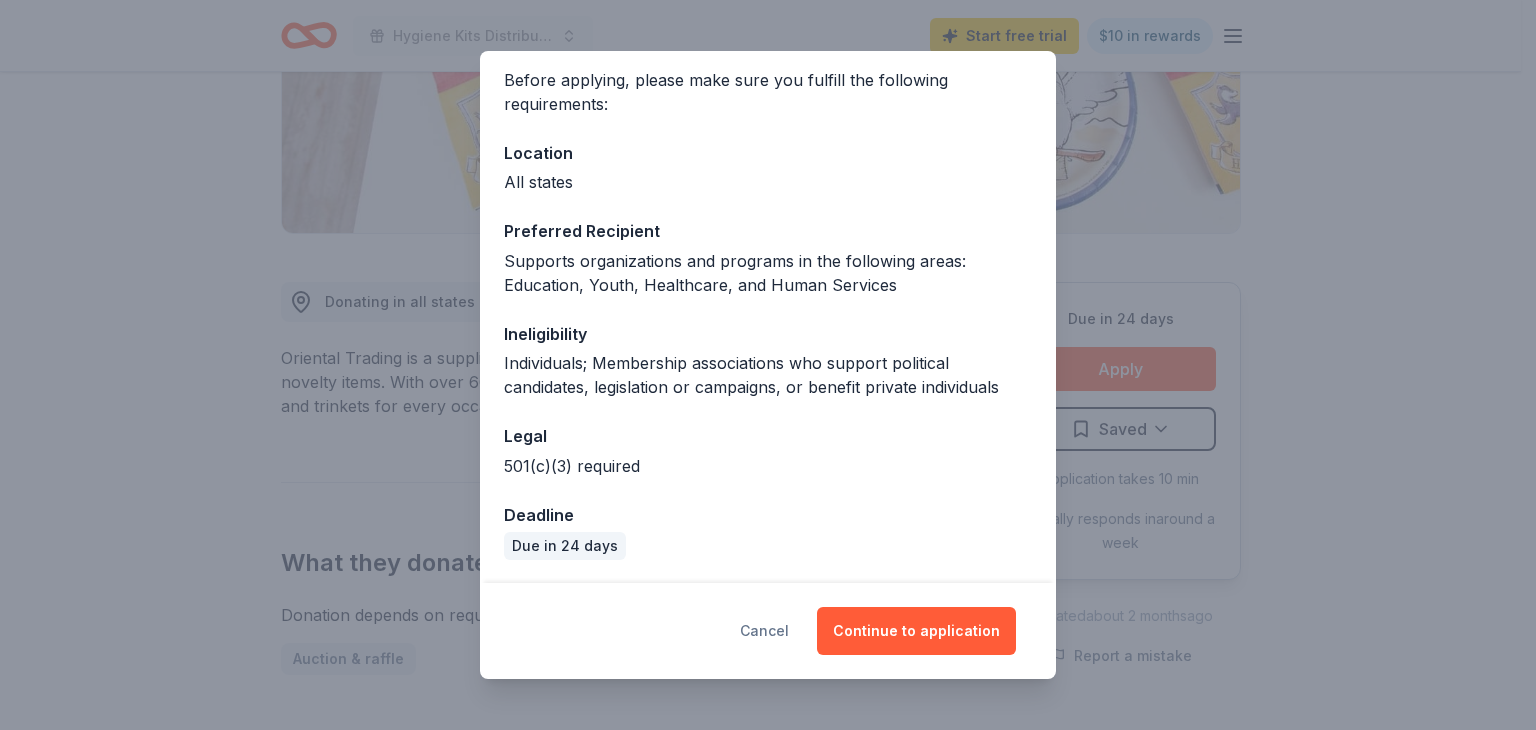 click on "Cancel" at bounding box center [764, 631] 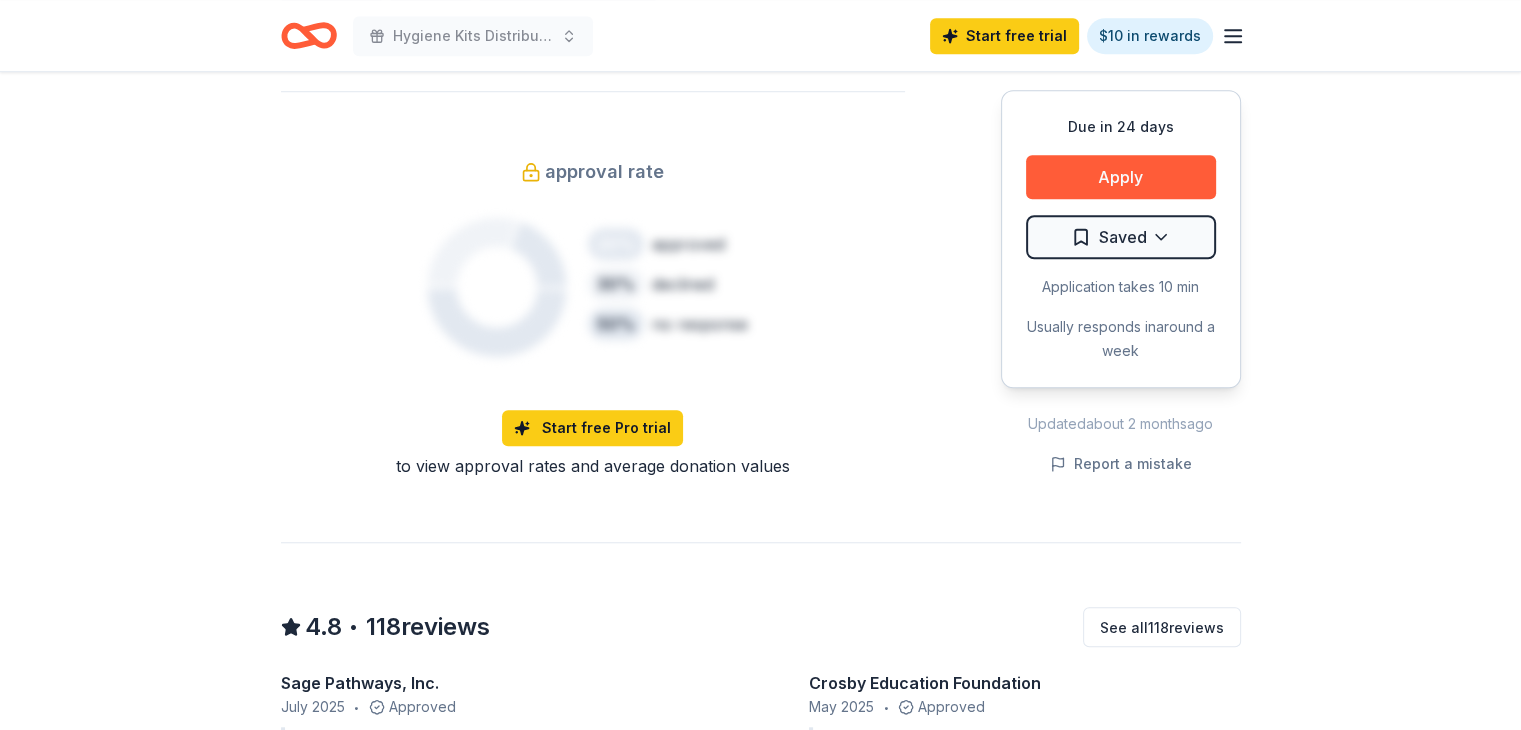scroll, scrollTop: 1615, scrollLeft: 0, axis: vertical 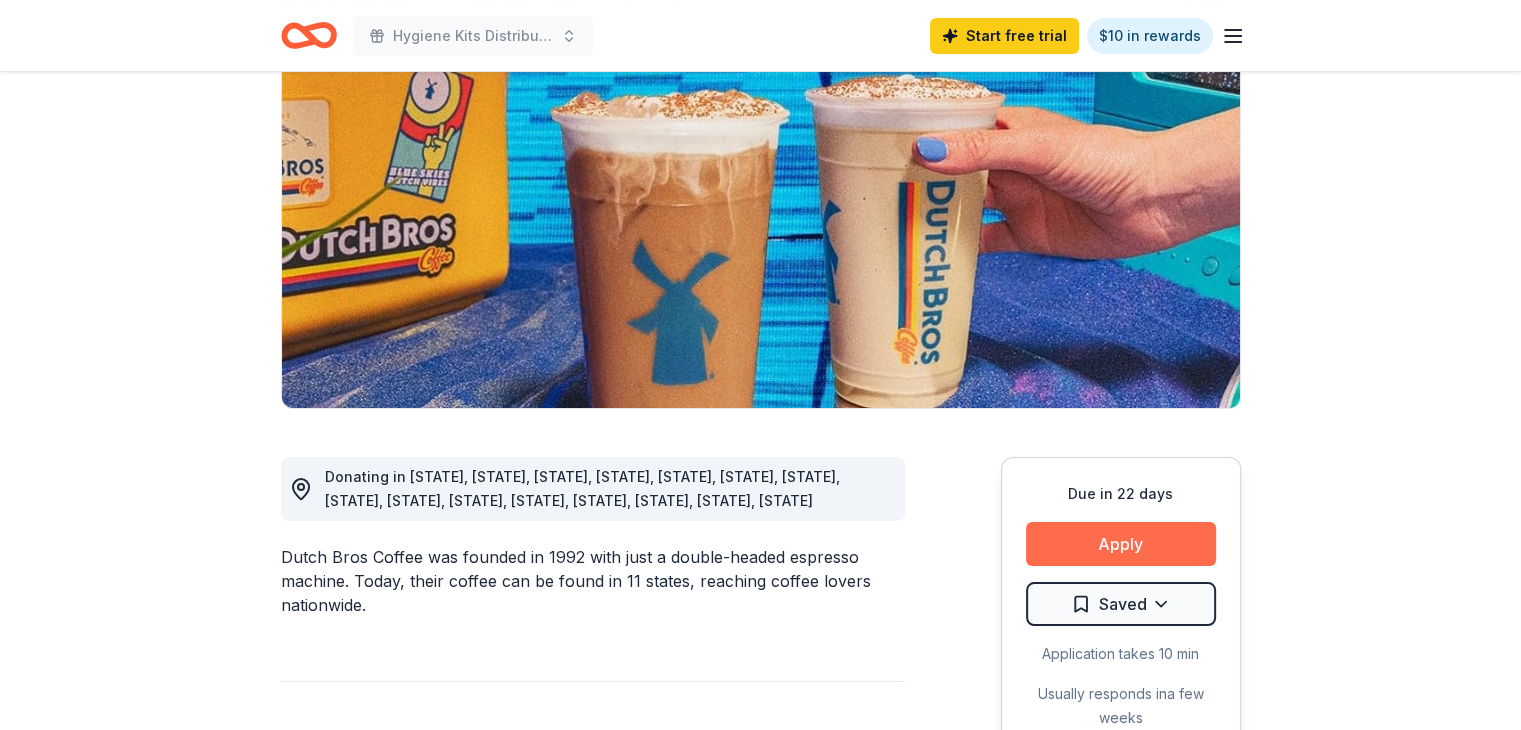 click on "Apply" at bounding box center [1121, 544] 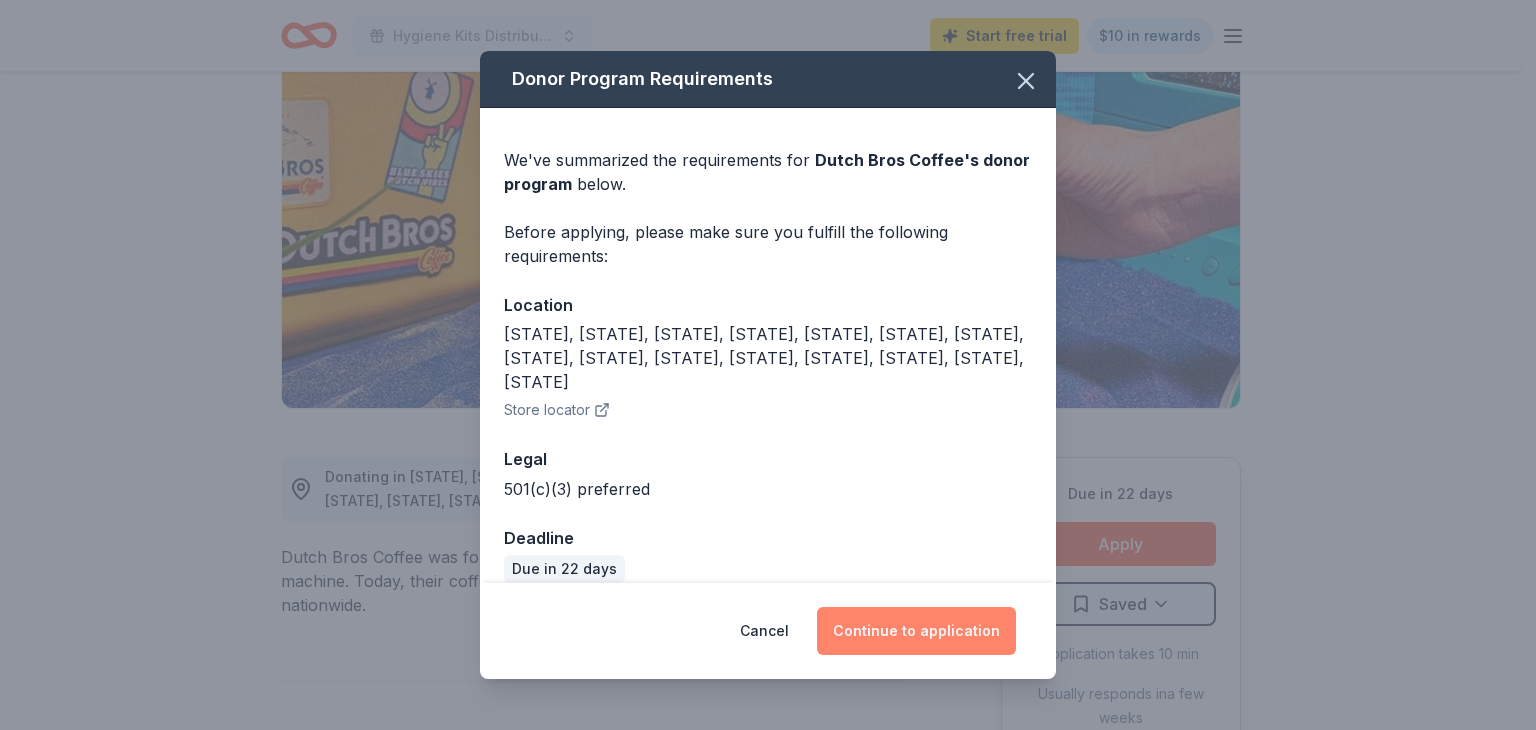 click on "Continue to application" at bounding box center (916, 631) 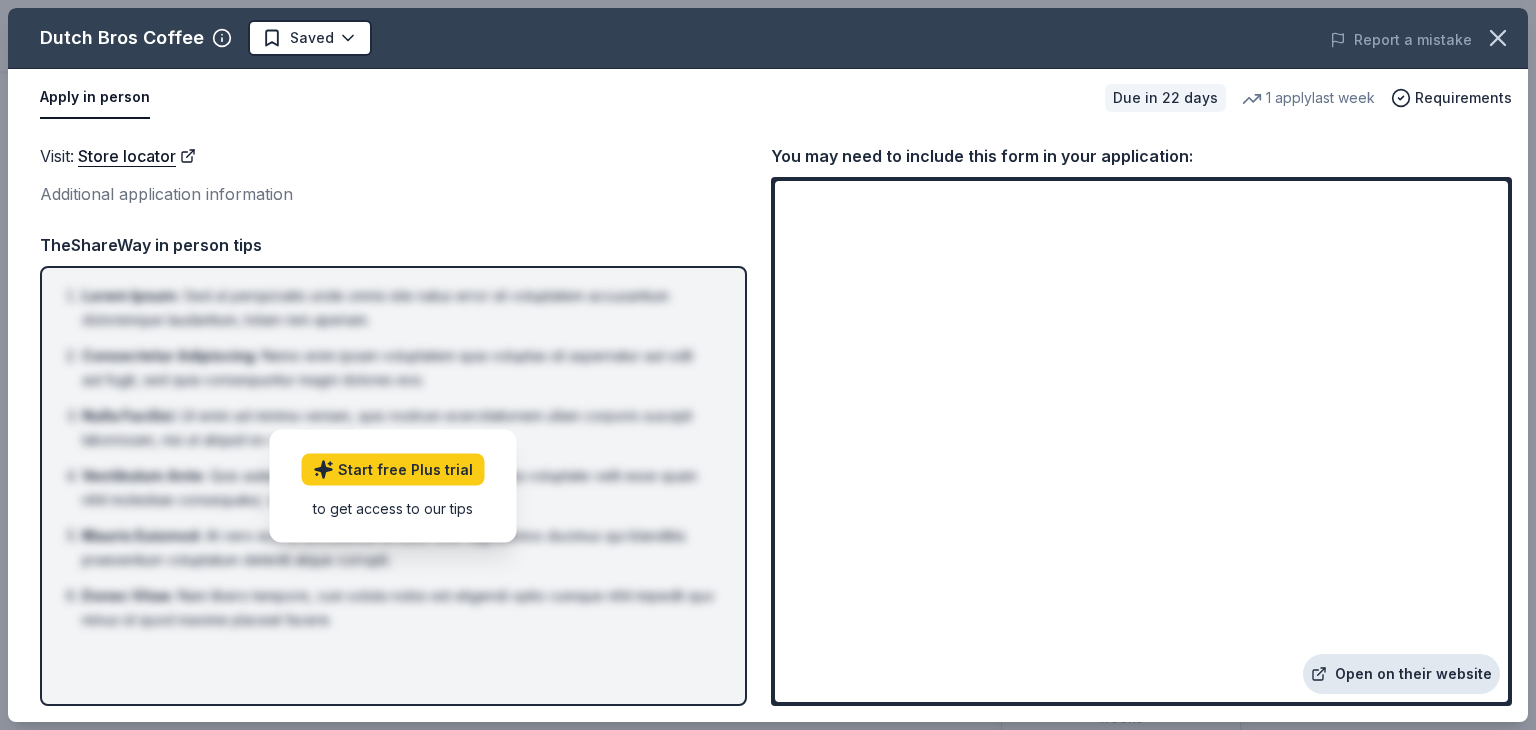 click on "Open on their website" at bounding box center (1401, 674) 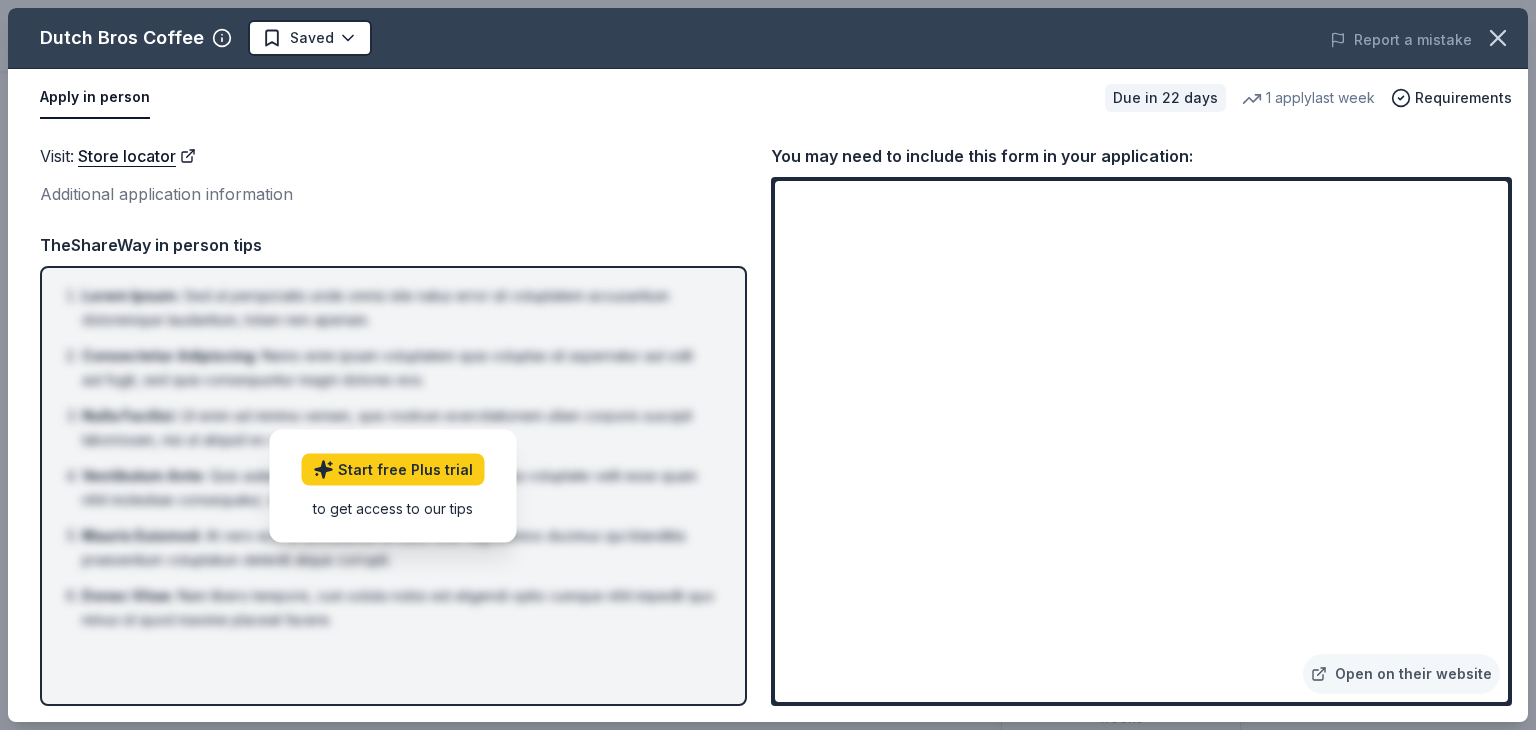 click on "You may need to include this form in your application: Open on their website" at bounding box center [1141, 424] 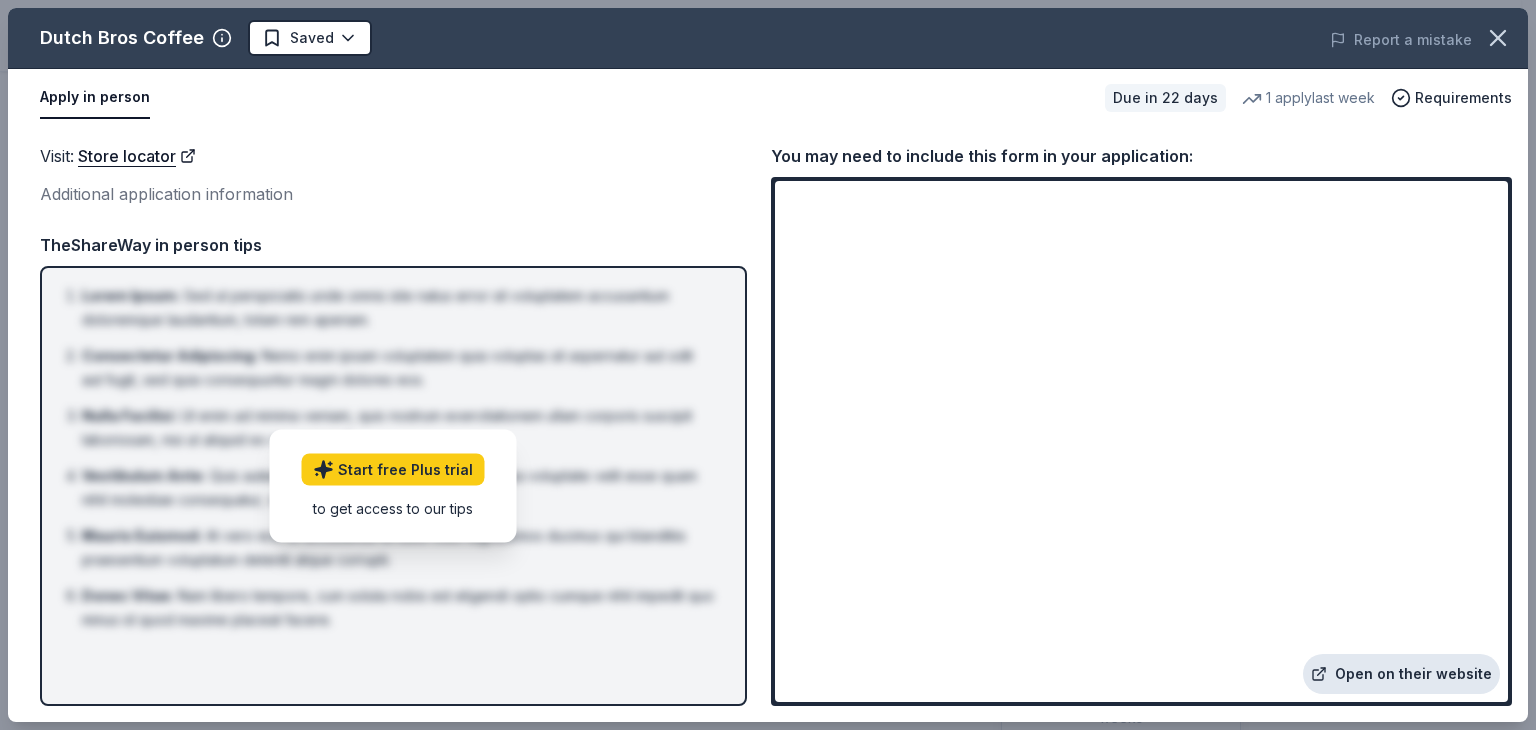 click on "Open on their website" at bounding box center (1401, 674) 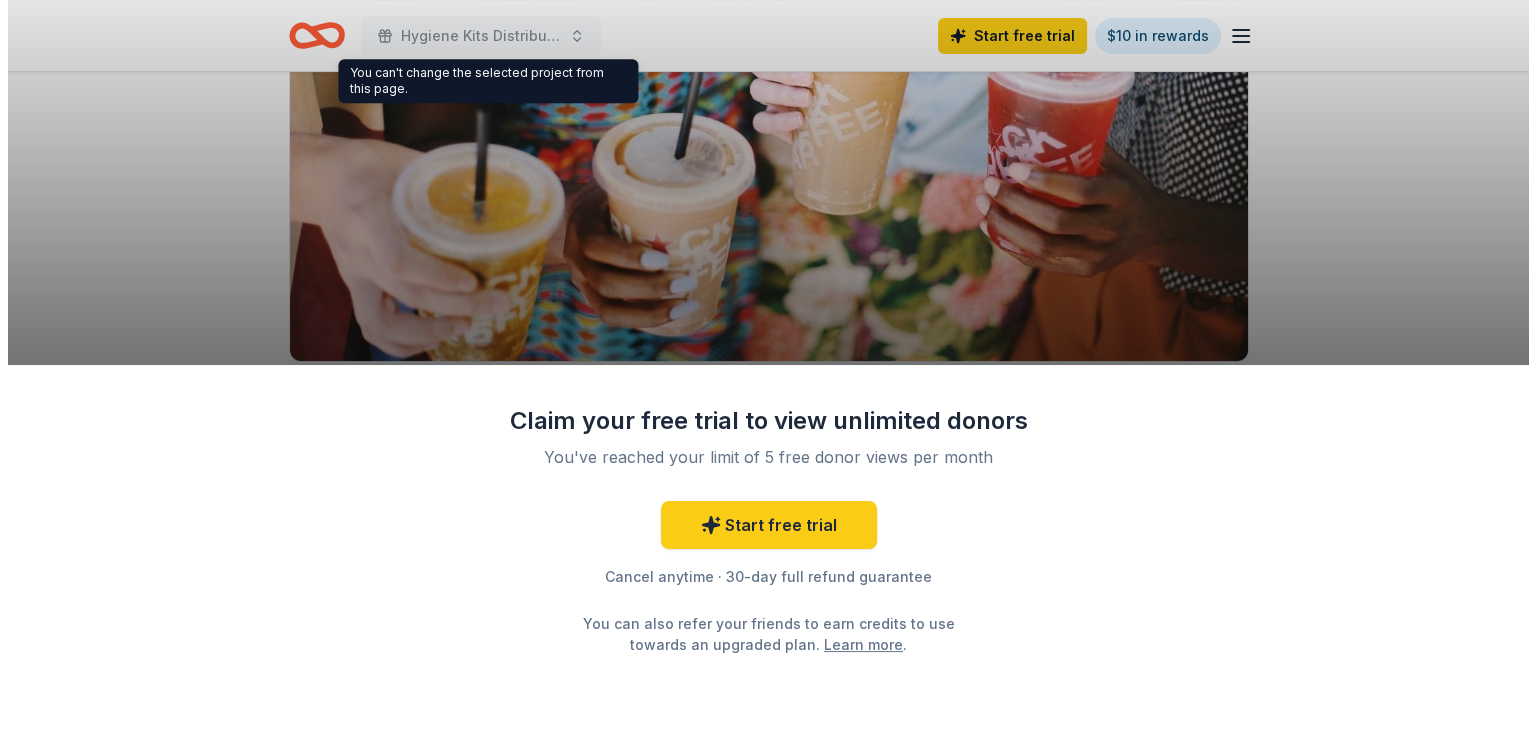 scroll, scrollTop: 276, scrollLeft: 0, axis: vertical 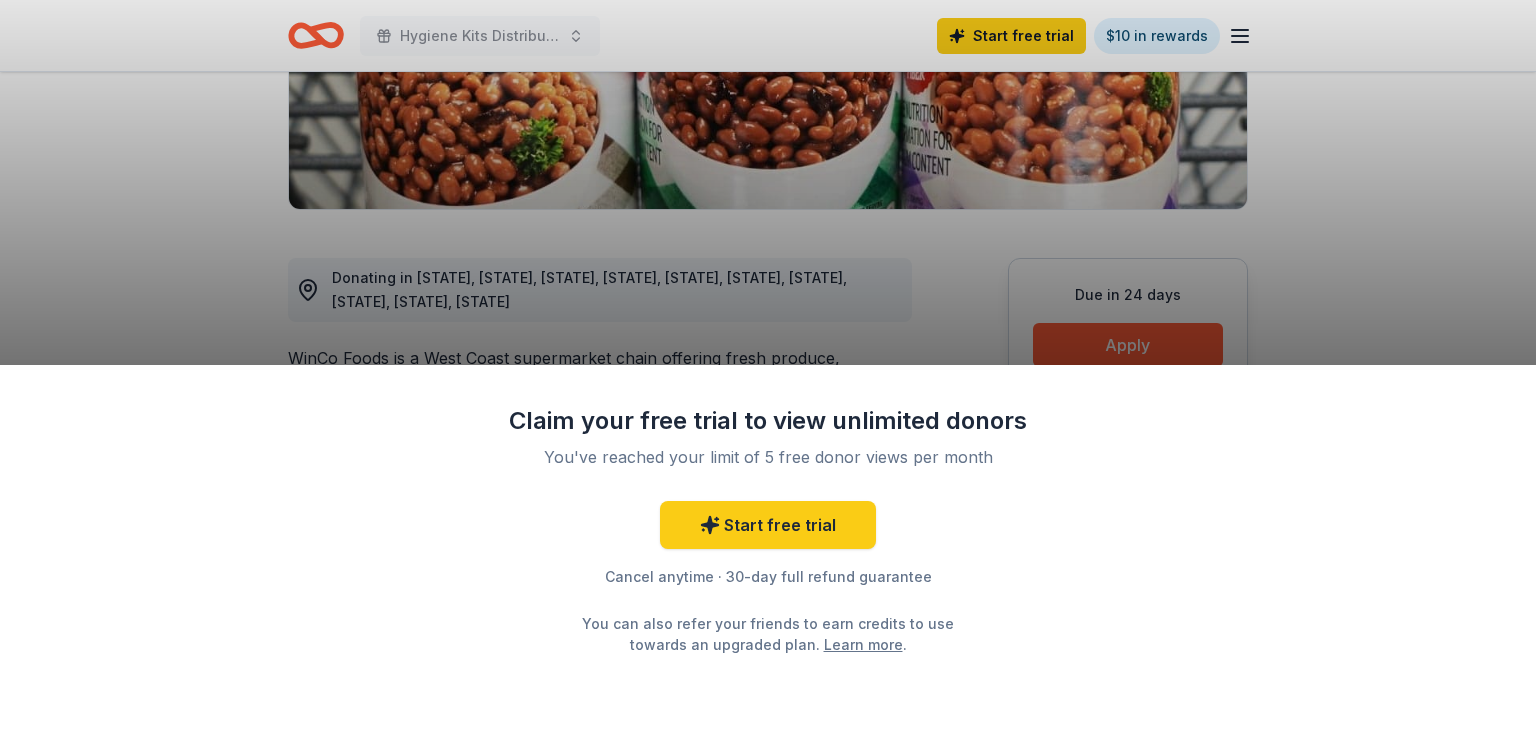 click on "Claim your free trial to view unlimited donors You've reached your limit of 5 free donor views per month Start free  trial Cancel anytime · 30-day full refund guarantee You can also refer your friends to earn credits to use towards an upgraded plan.   Learn more ." at bounding box center (768, 365) 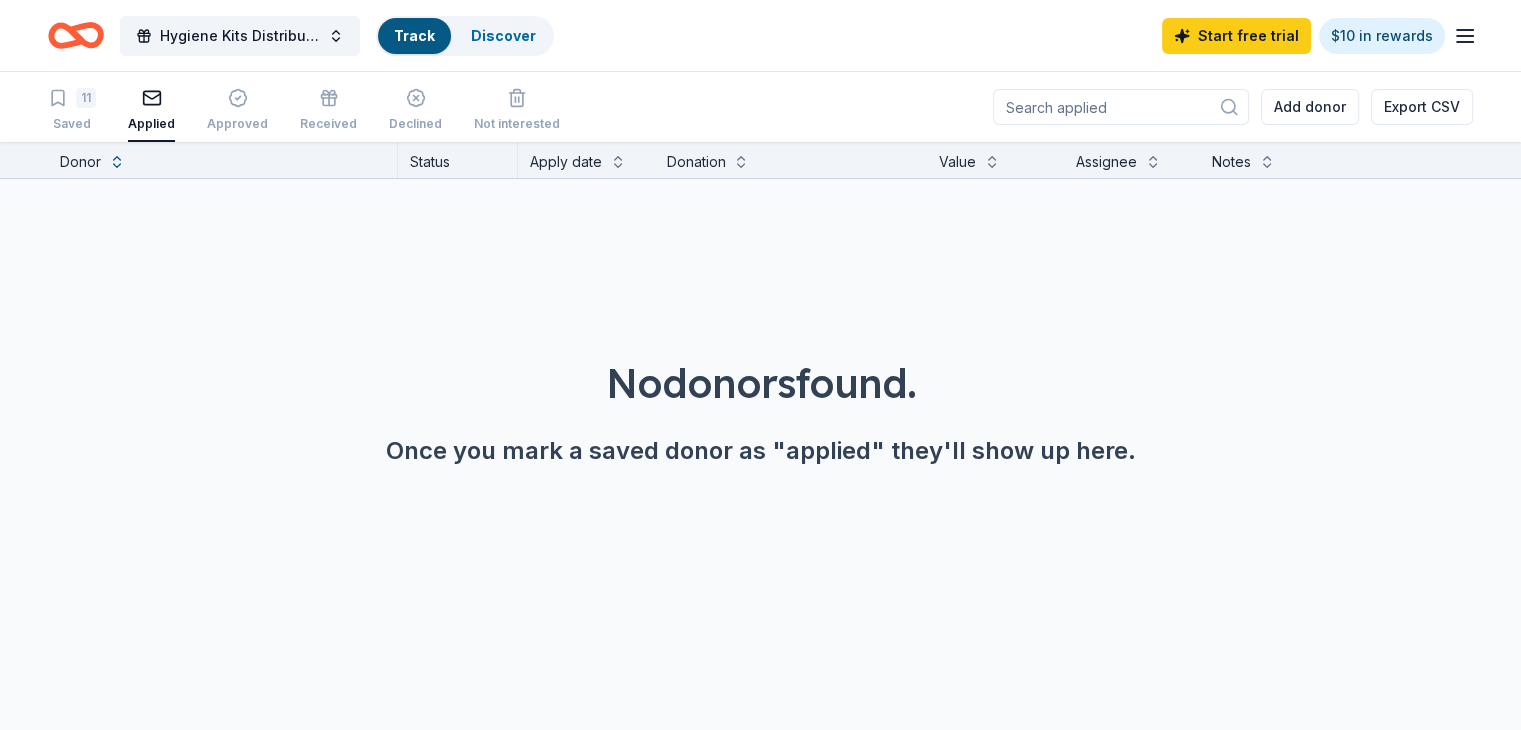 scroll, scrollTop: 0, scrollLeft: 0, axis: both 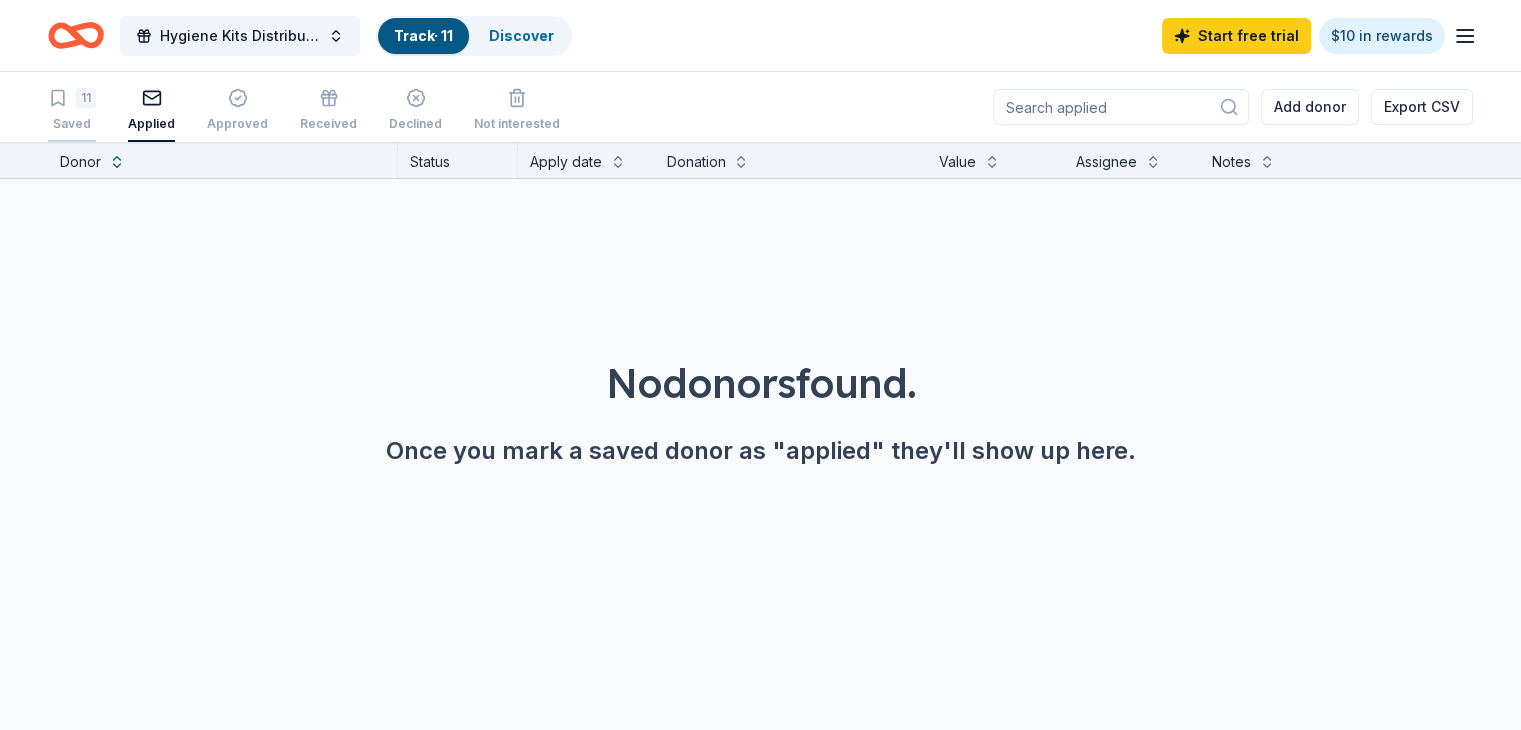 click on "Saved" at bounding box center [72, 124] 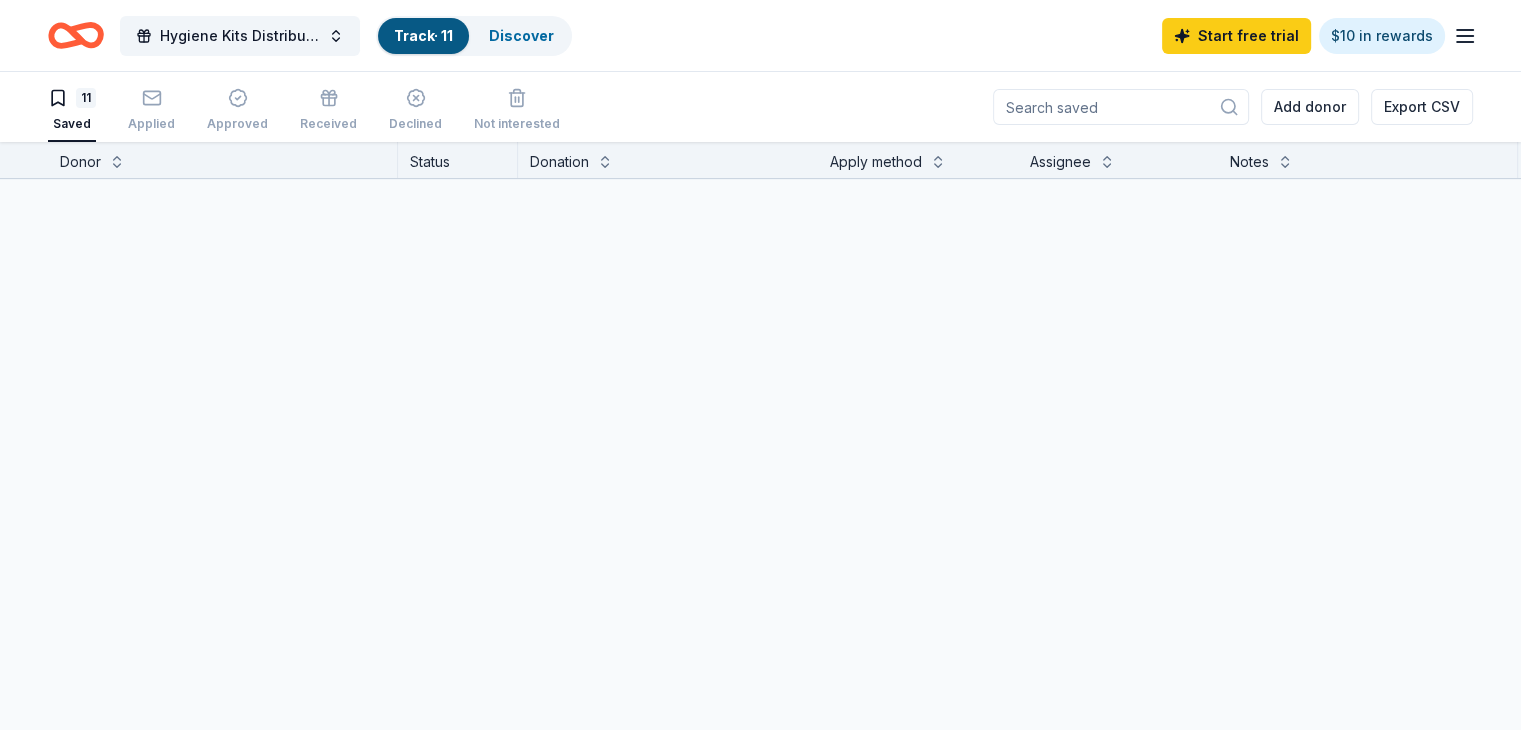 scroll, scrollTop: 0, scrollLeft: 0, axis: both 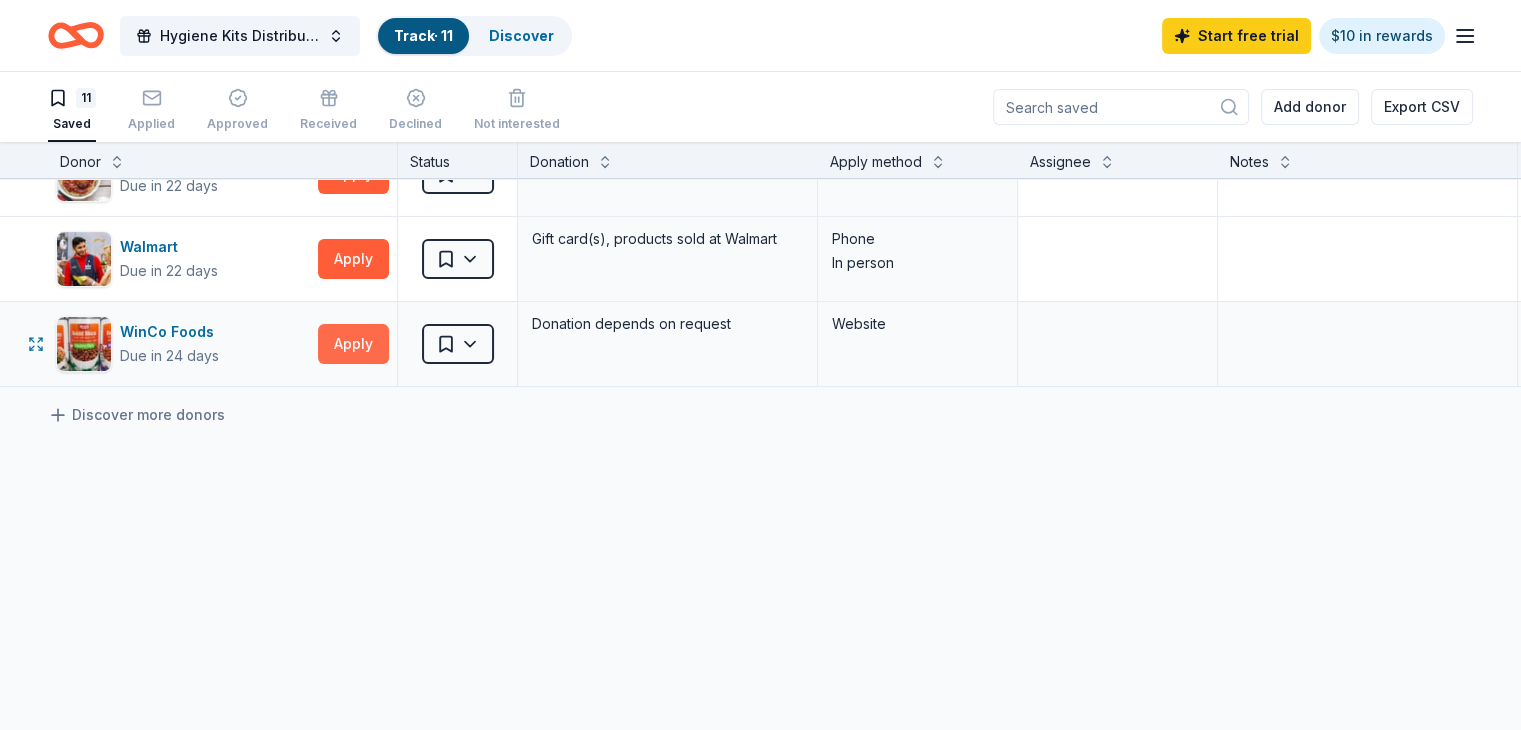 click on "Apply" at bounding box center (353, 344) 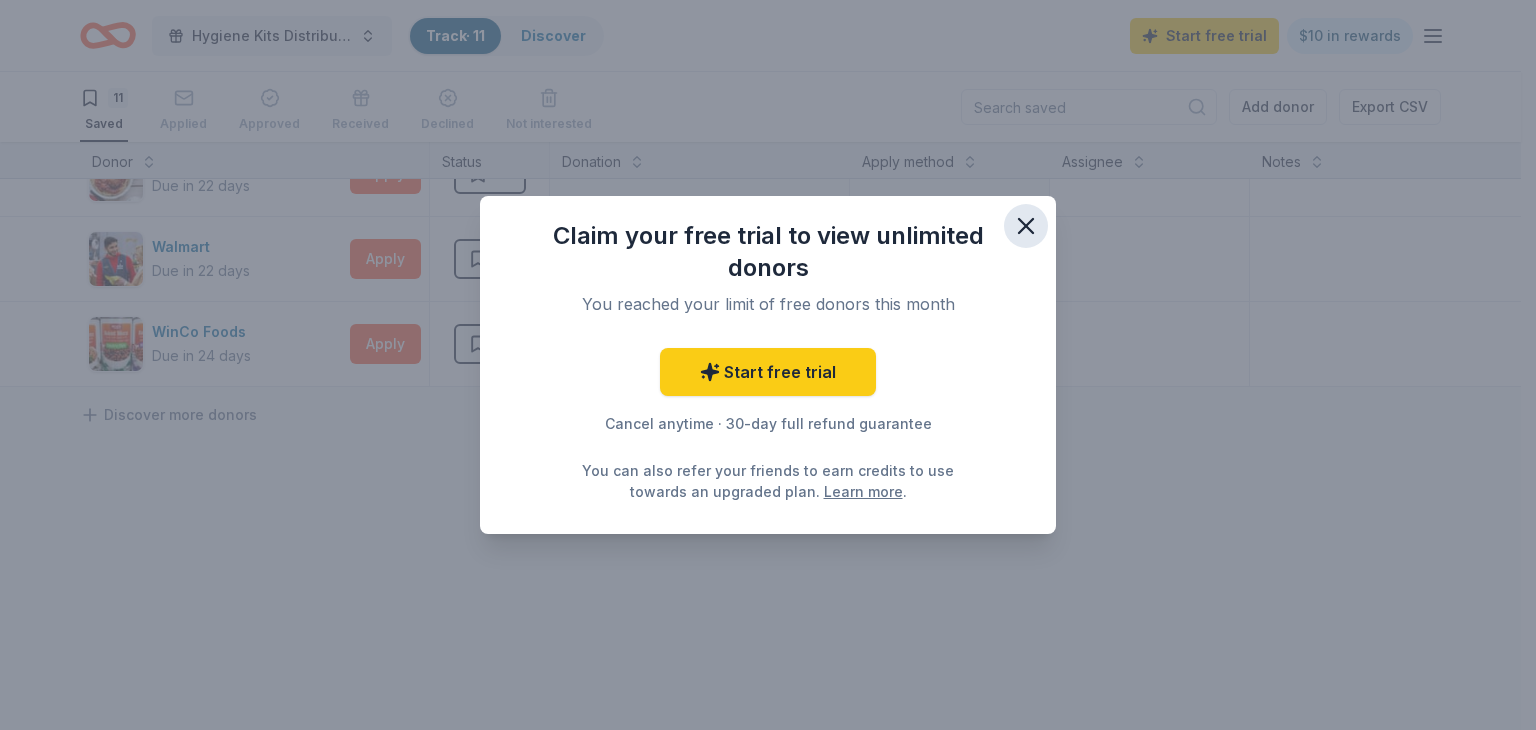 click 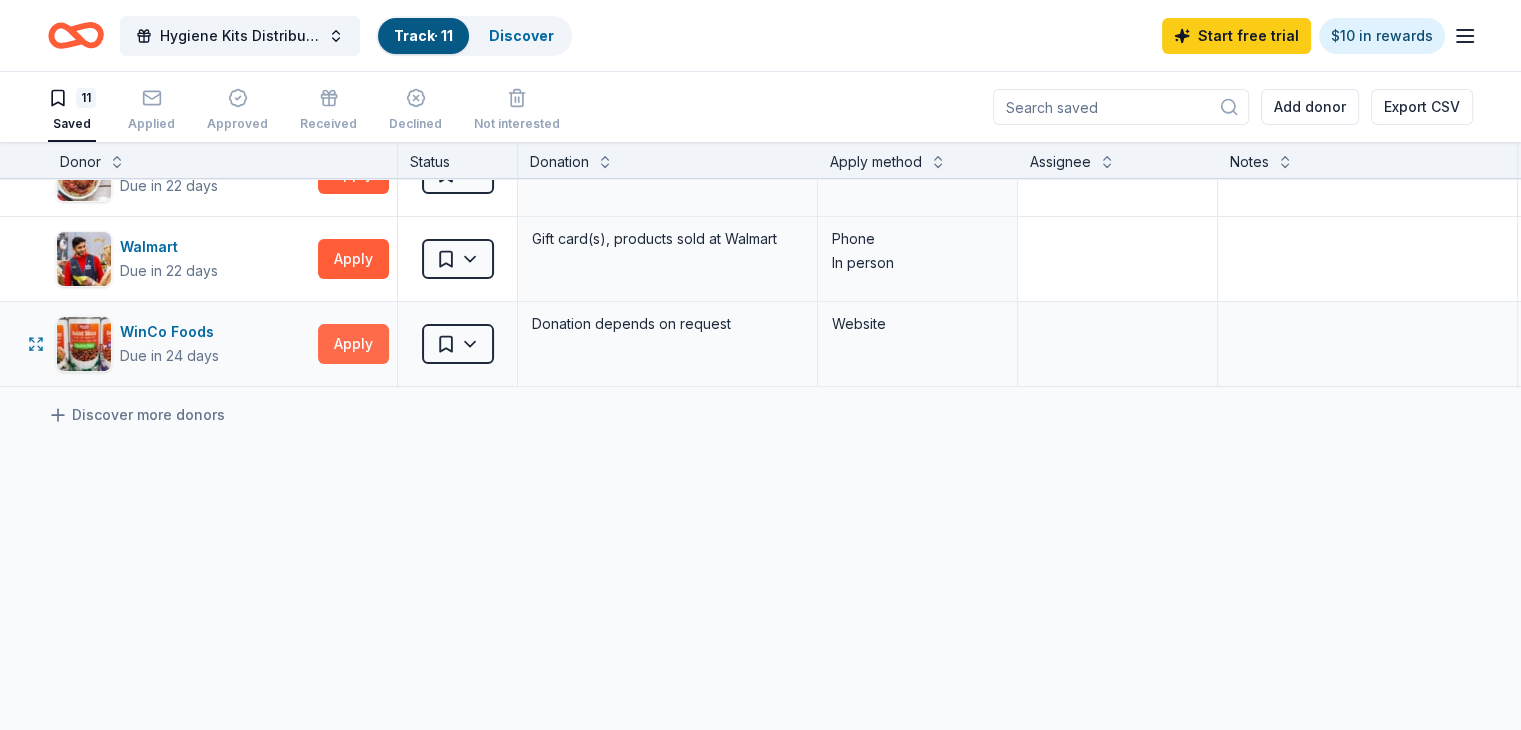 click on "Apply" at bounding box center [353, 344] 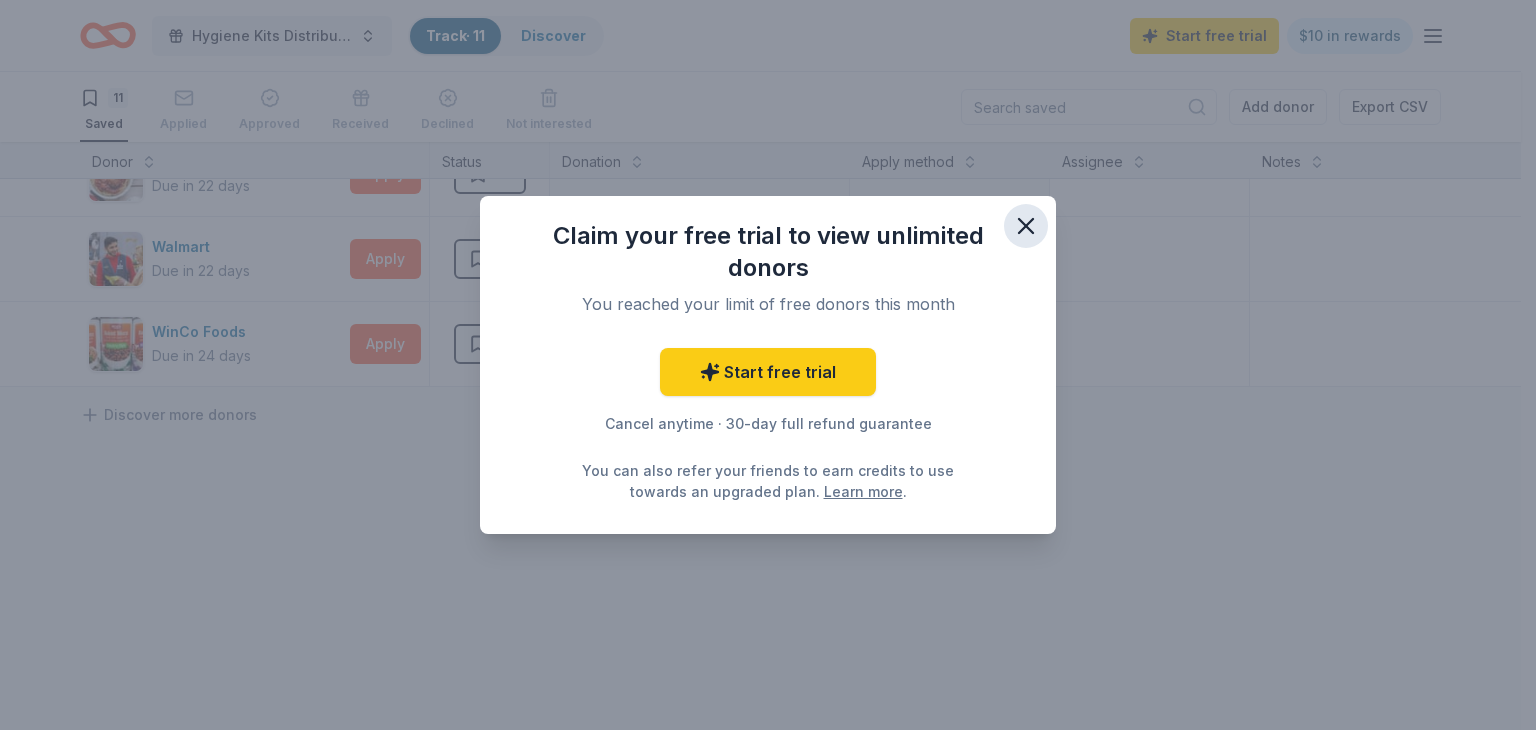 click 